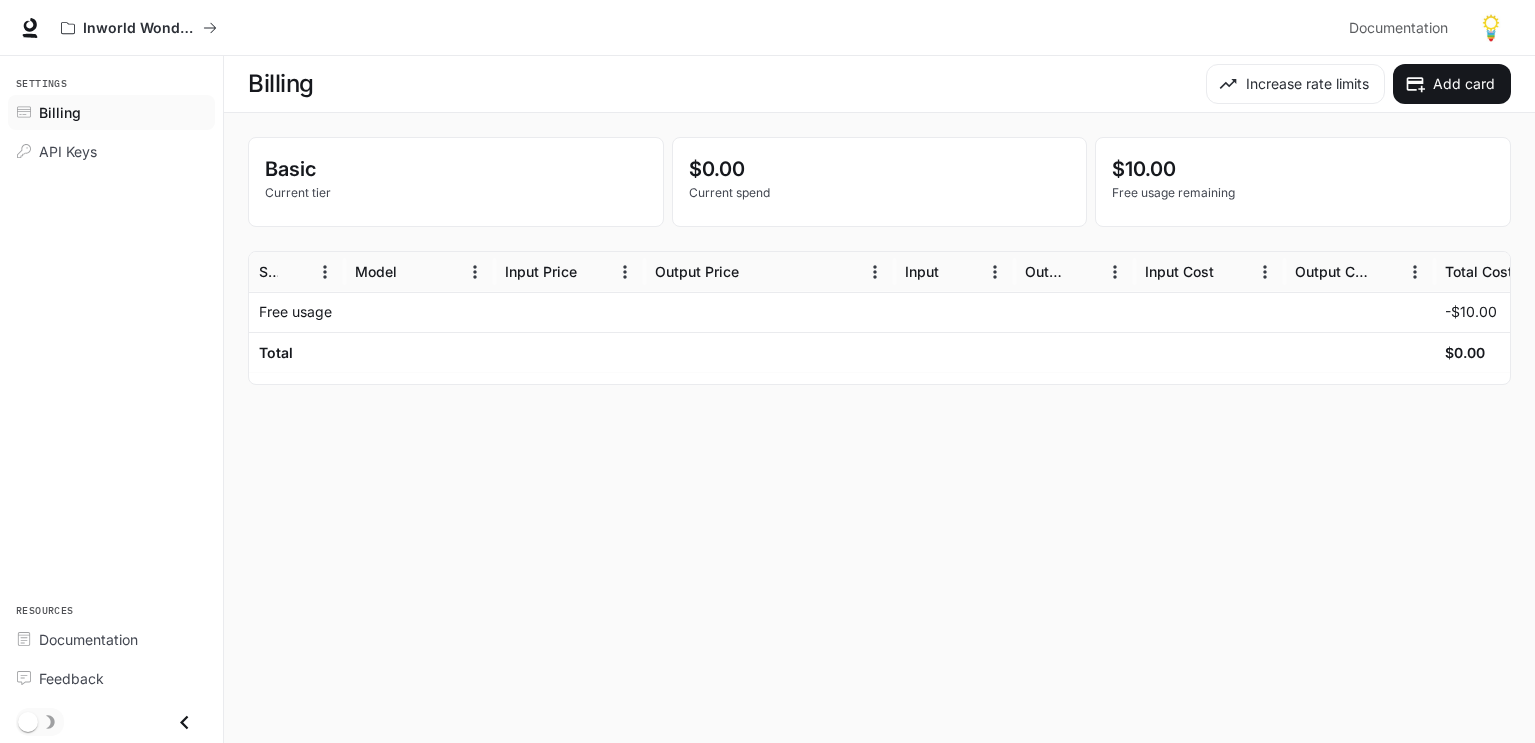 scroll, scrollTop: 0, scrollLeft: 0, axis: both 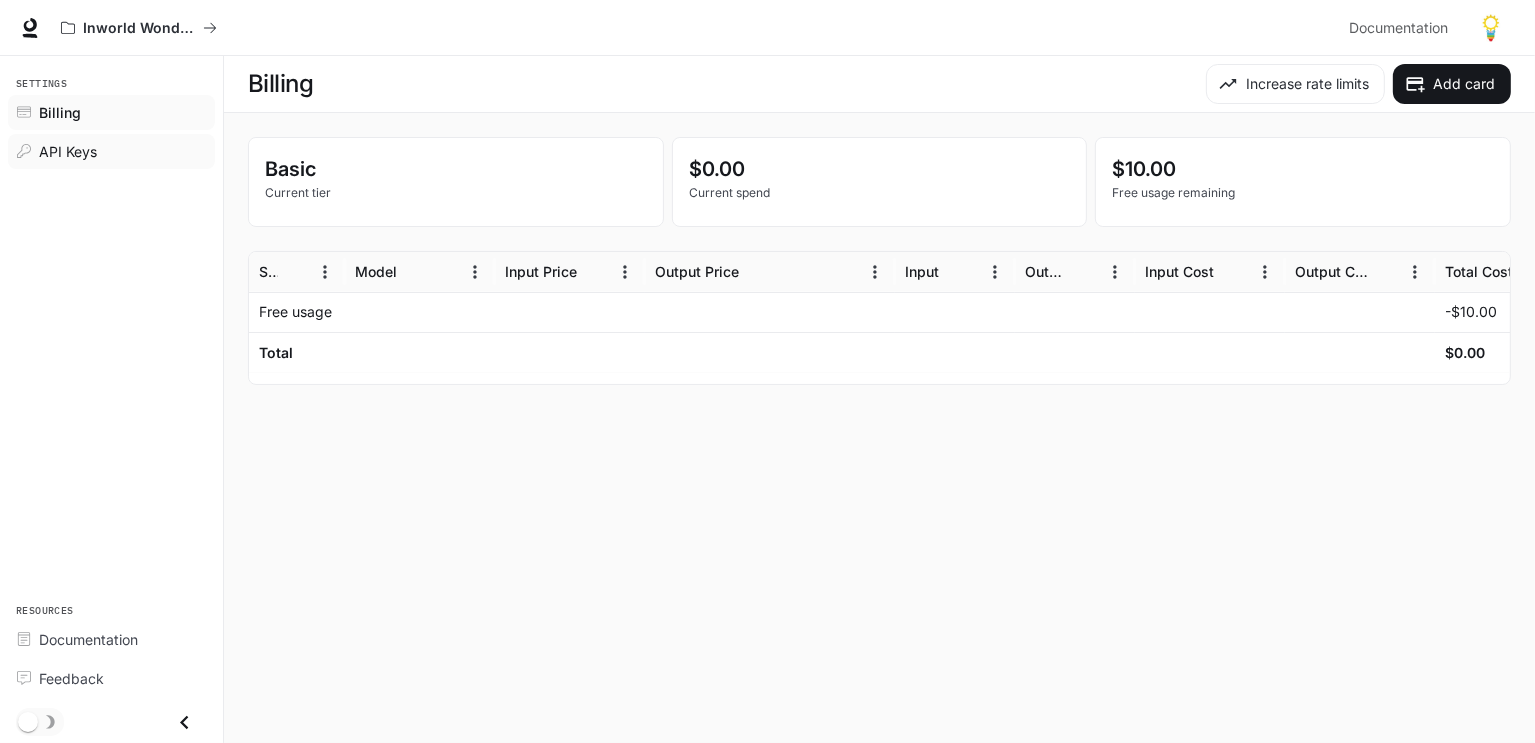 click on "API Keys" at bounding box center (68, 151) 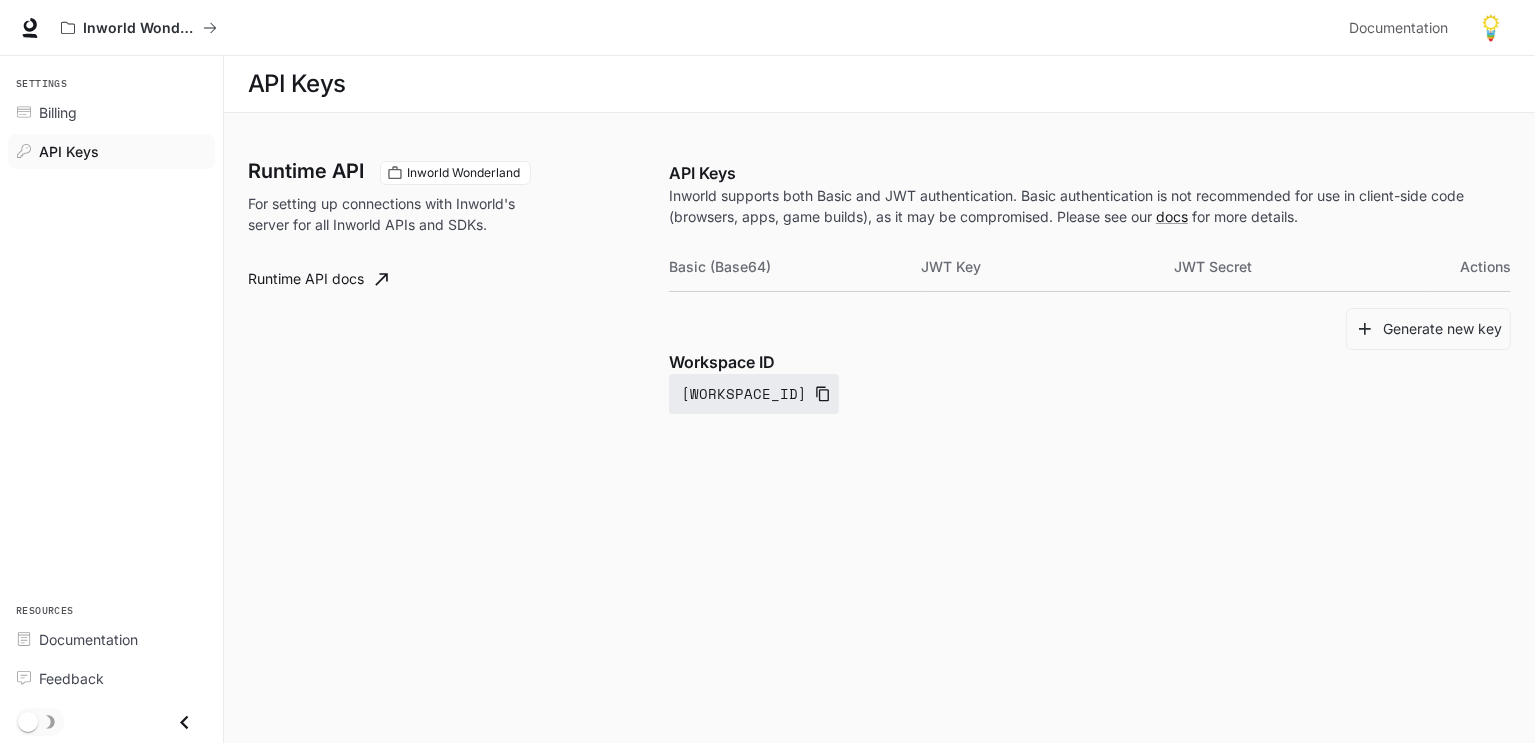 click on "[WORKSPACE_ID]" at bounding box center [754, 394] 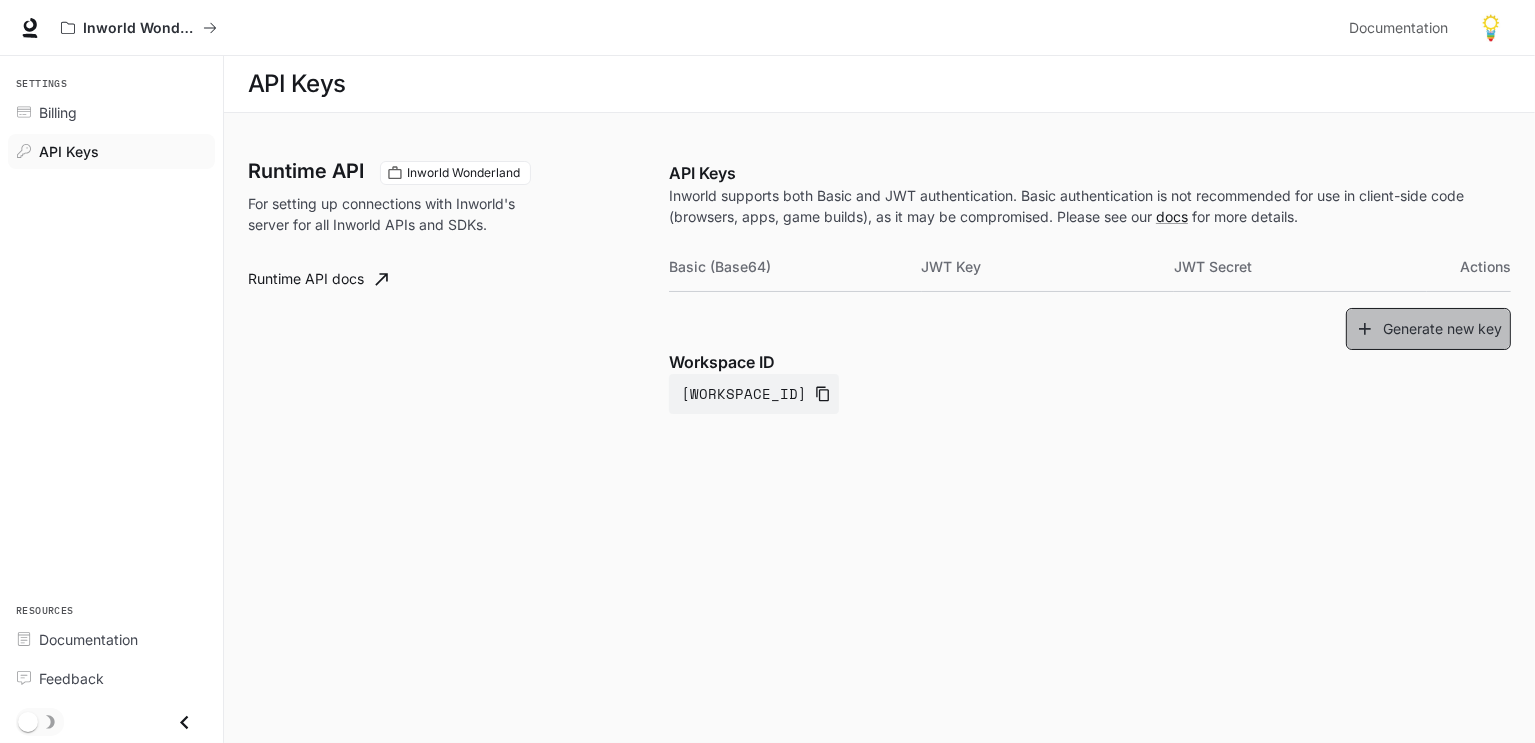click on "Generate new key" at bounding box center (1428, 329) 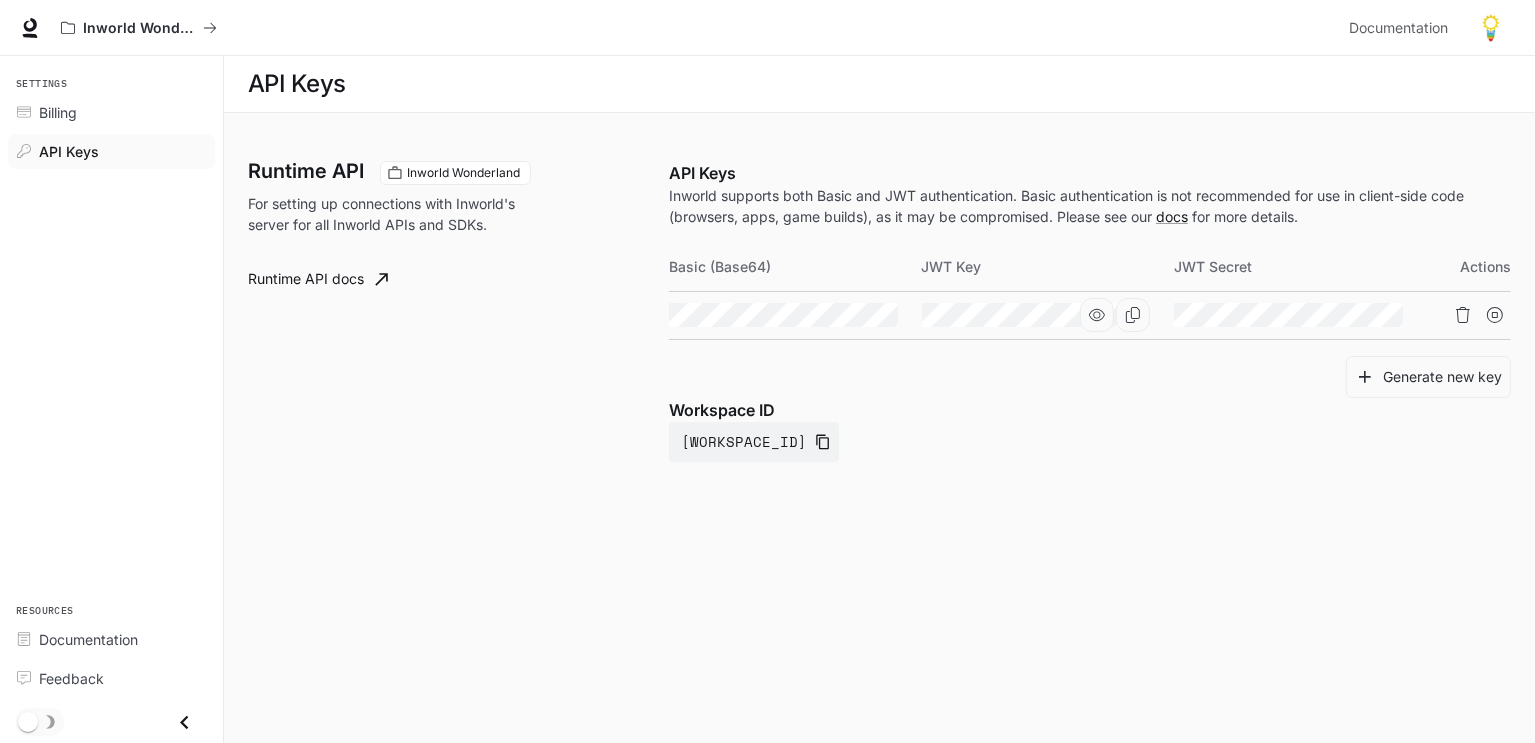 click 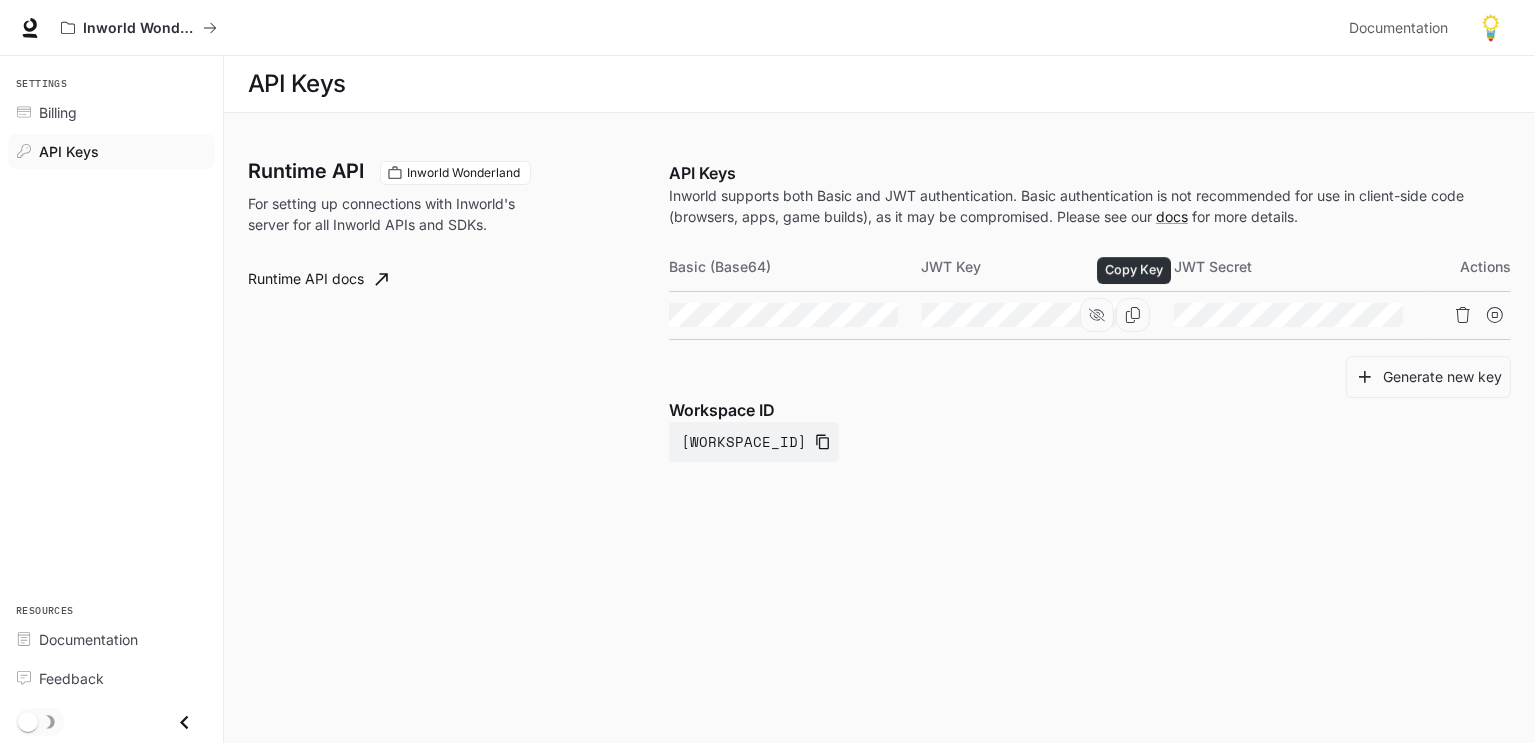 click 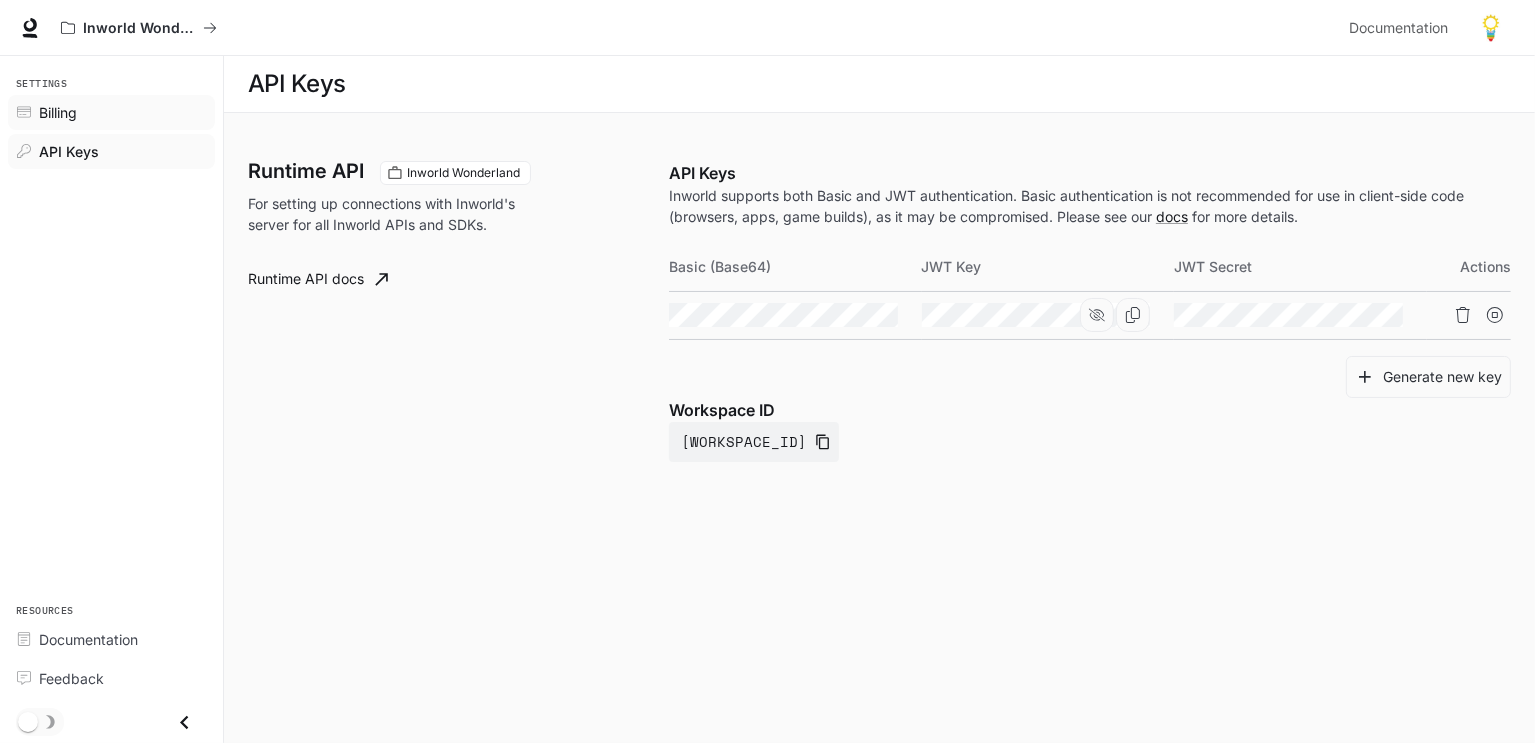 click on "Billing" at bounding box center [58, 112] 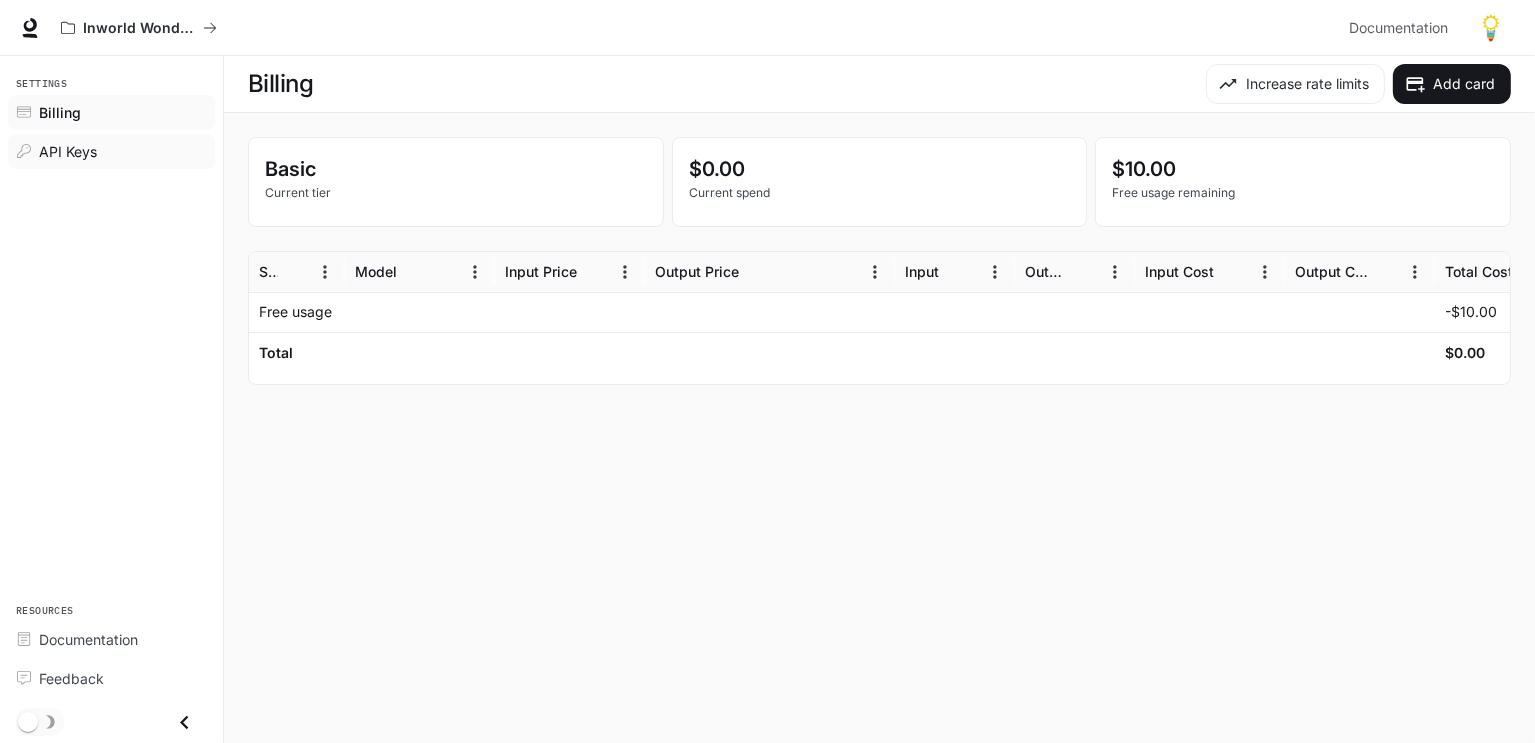 click on "API Keys" at bounding box center (111, 151) 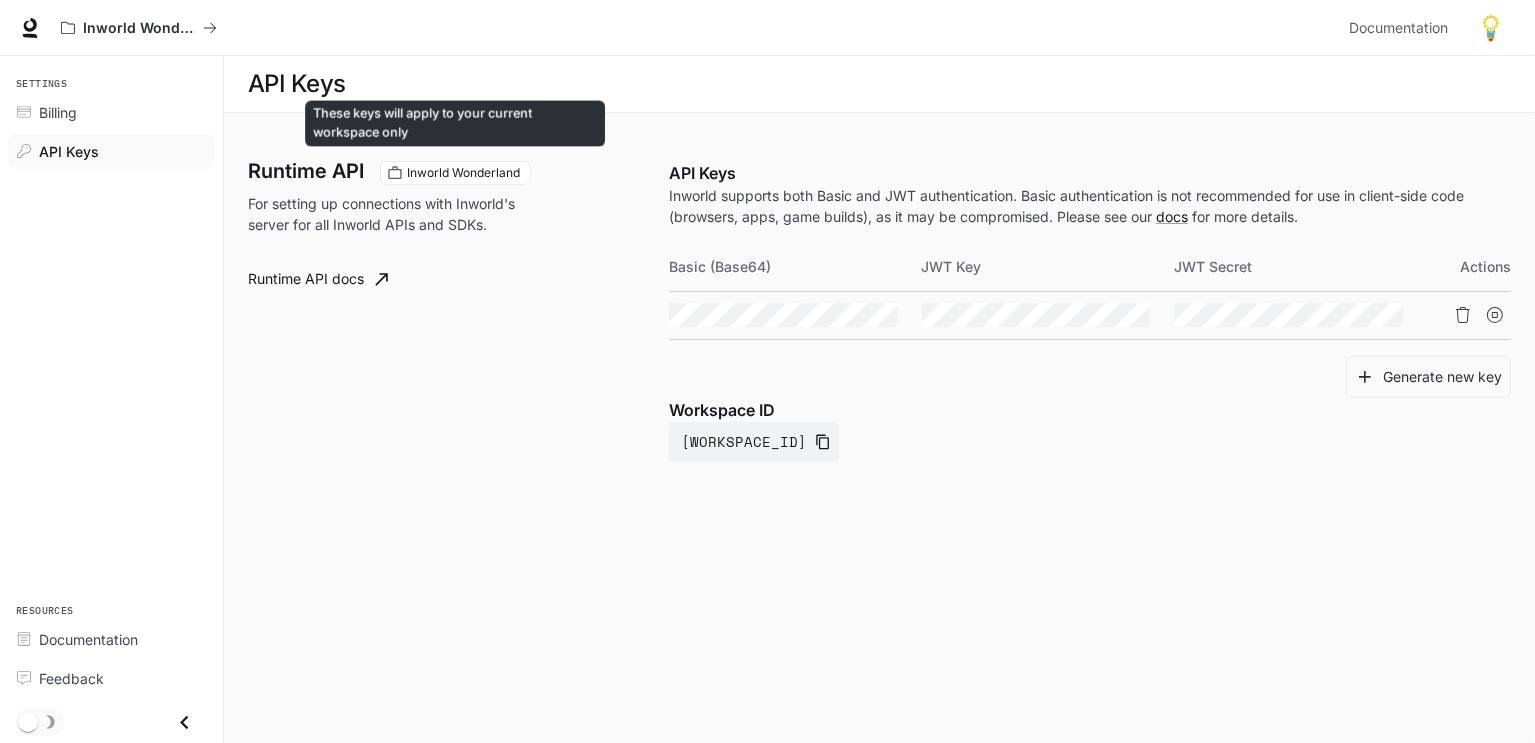 click on "Inworld Wonderland" at bounding box center (463, 173) 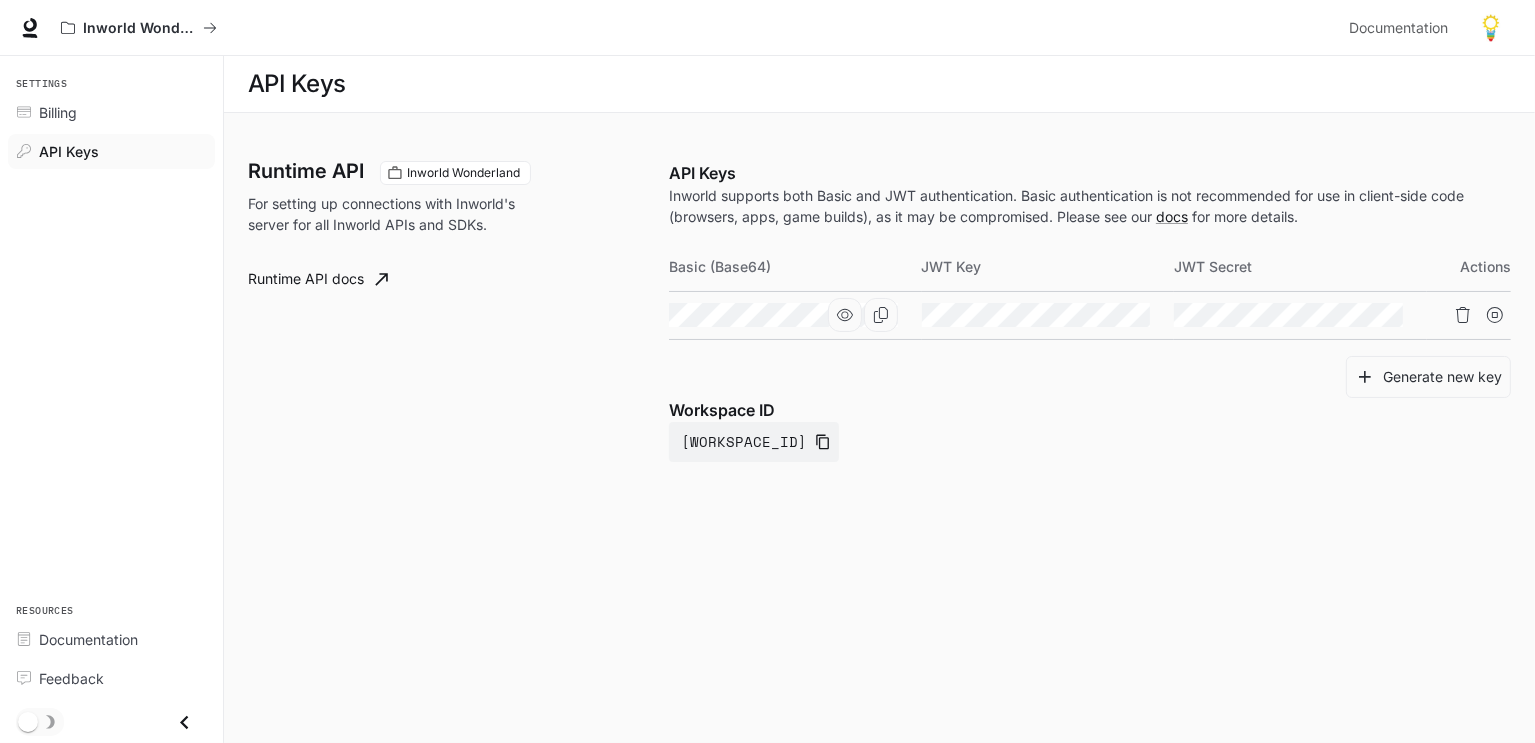 click 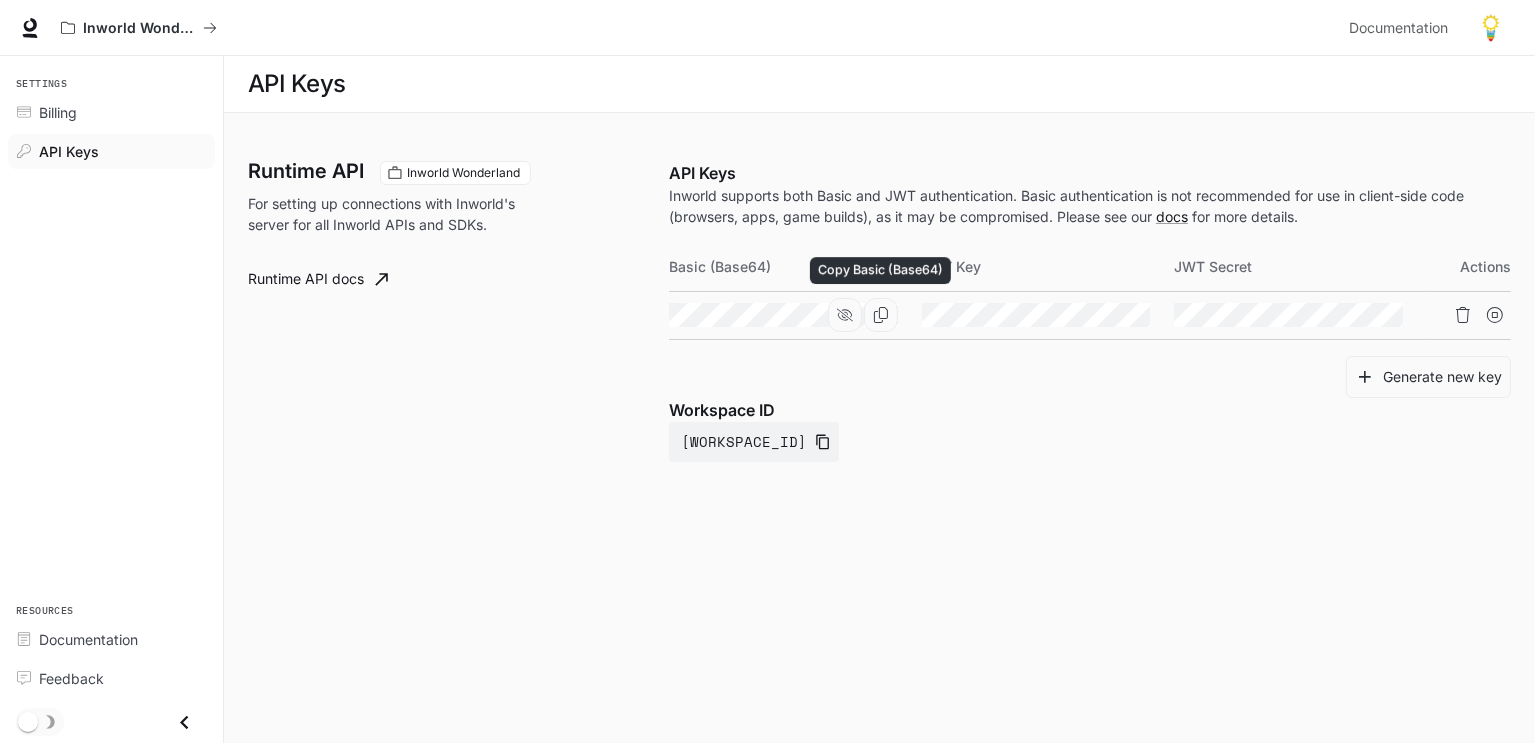 click at bounding box center (881, 315) 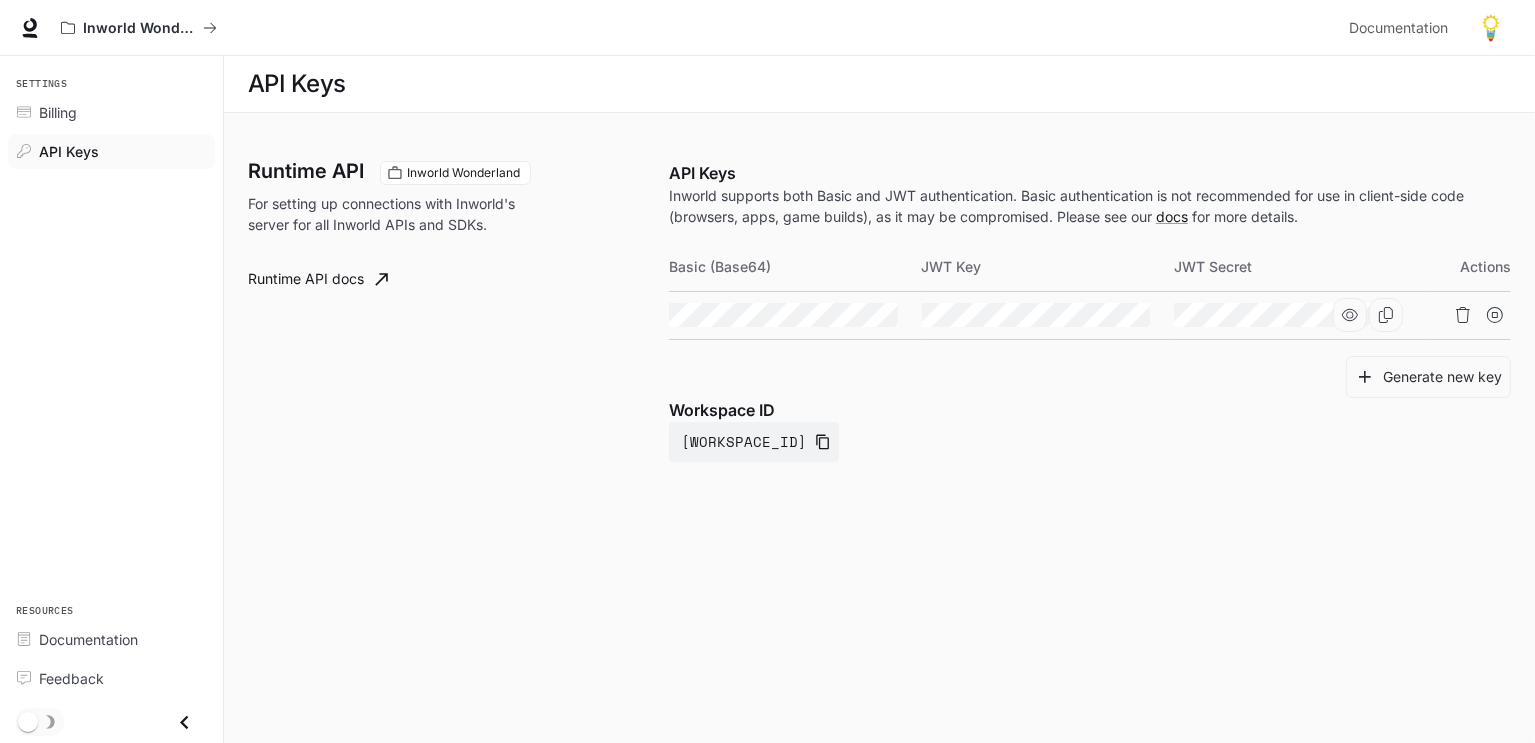 click 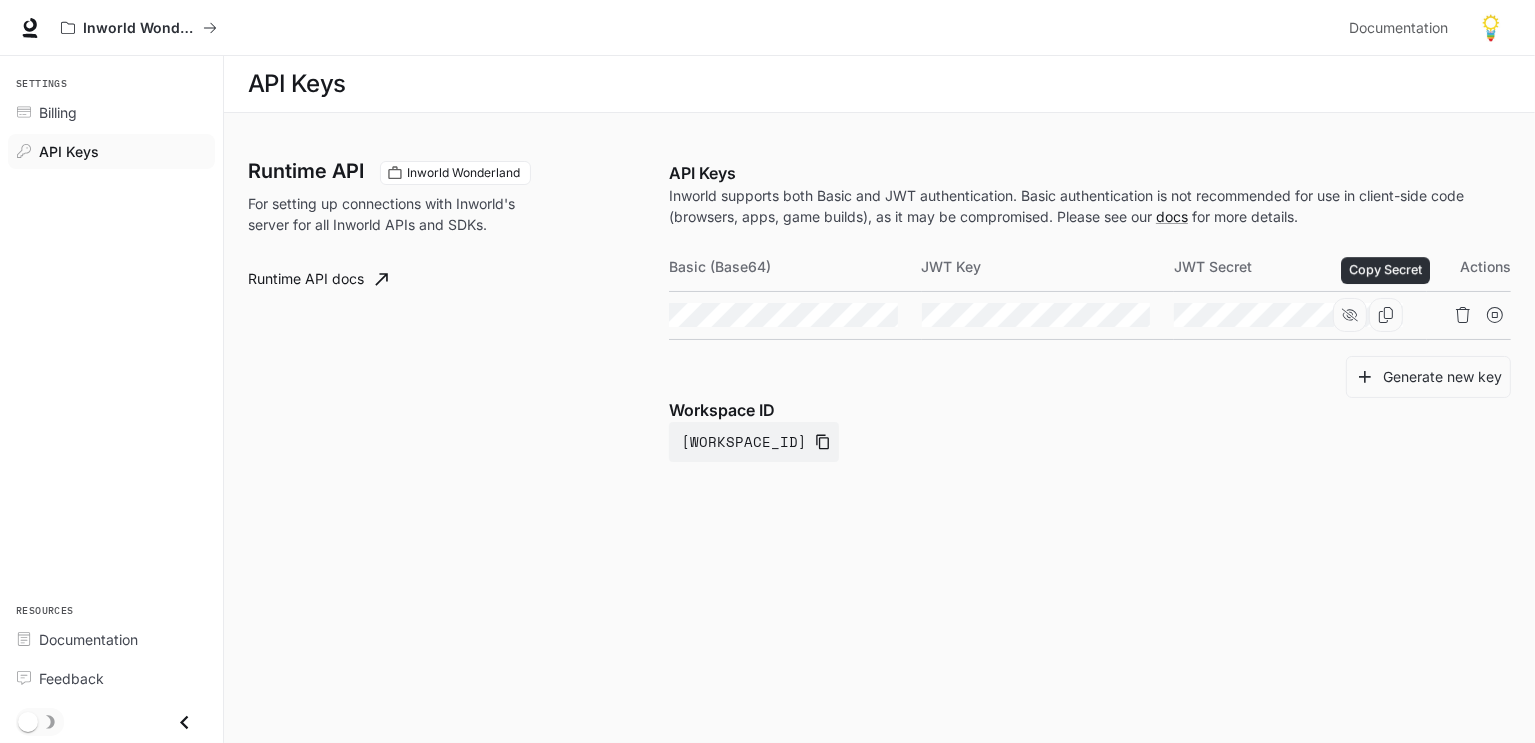 click 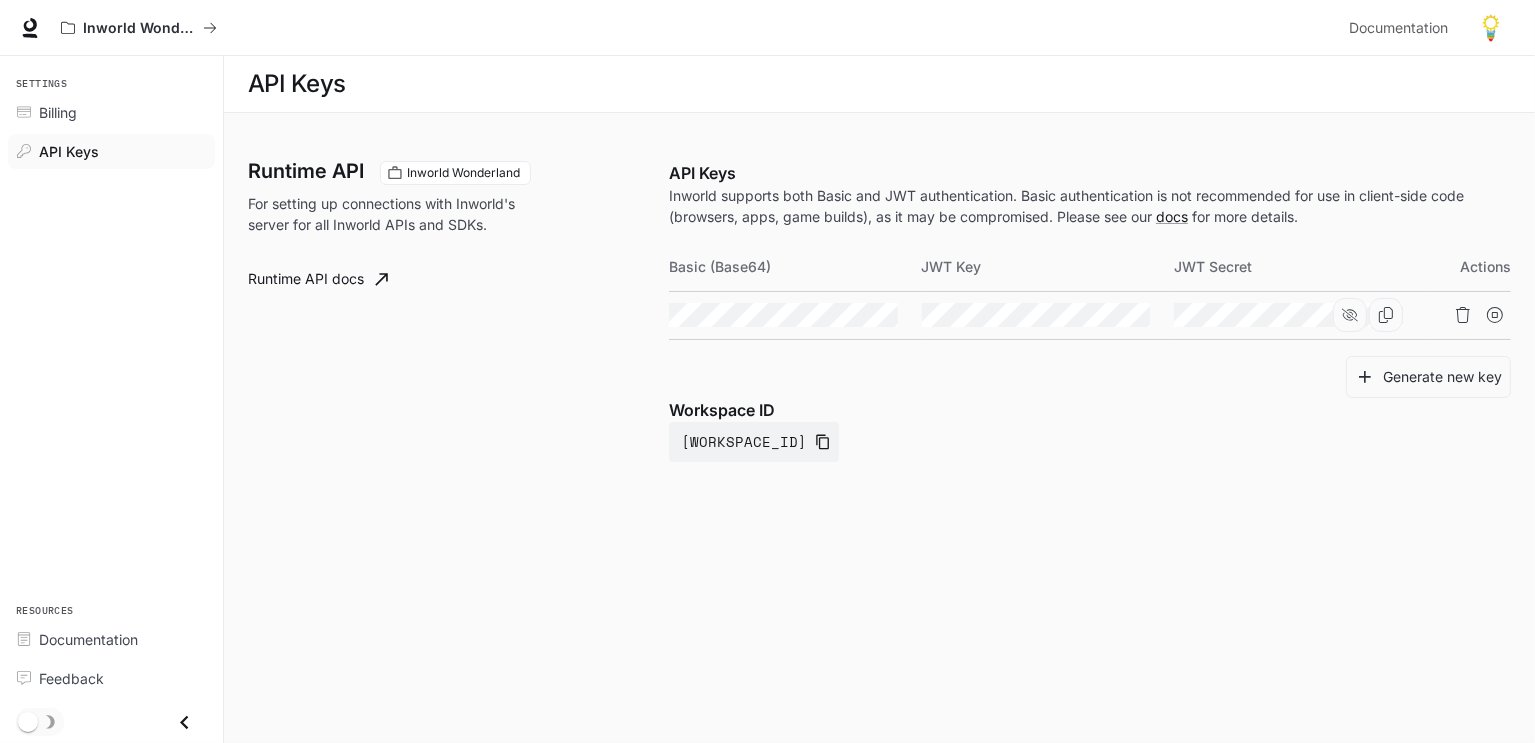 click 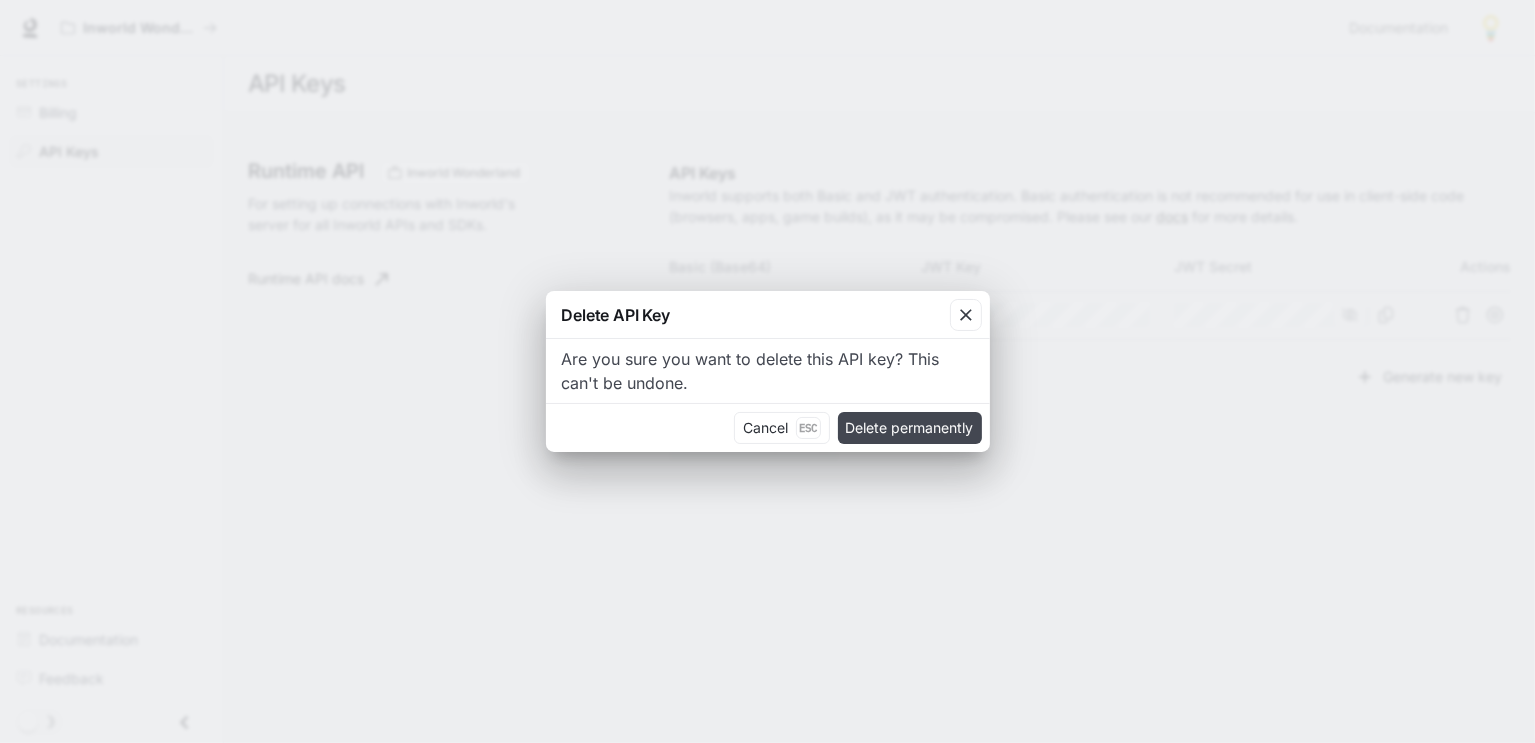 click on "Delete permanently" at bounding box center [910, 428] 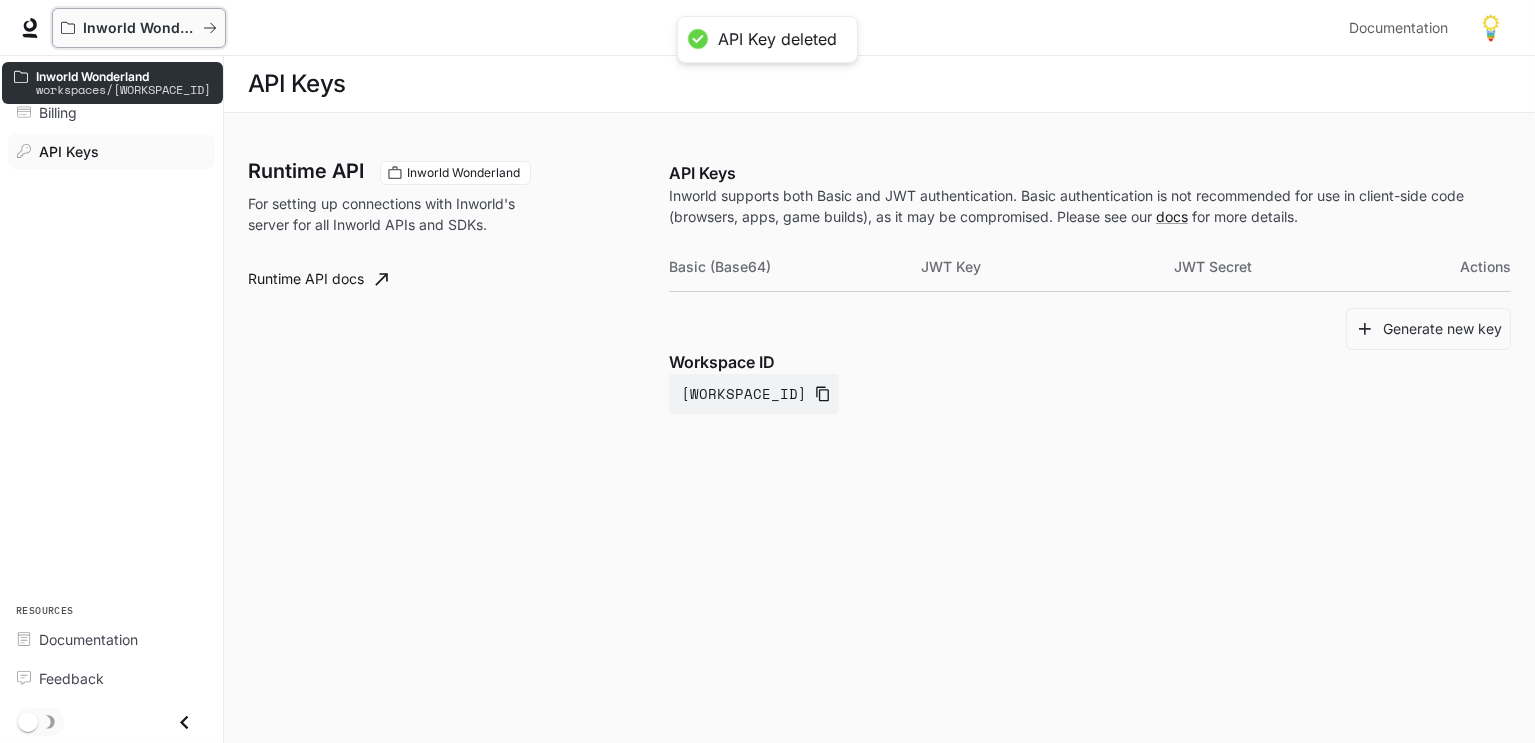 click on "Inworld Wonderland" at bounding box center (139, 28) 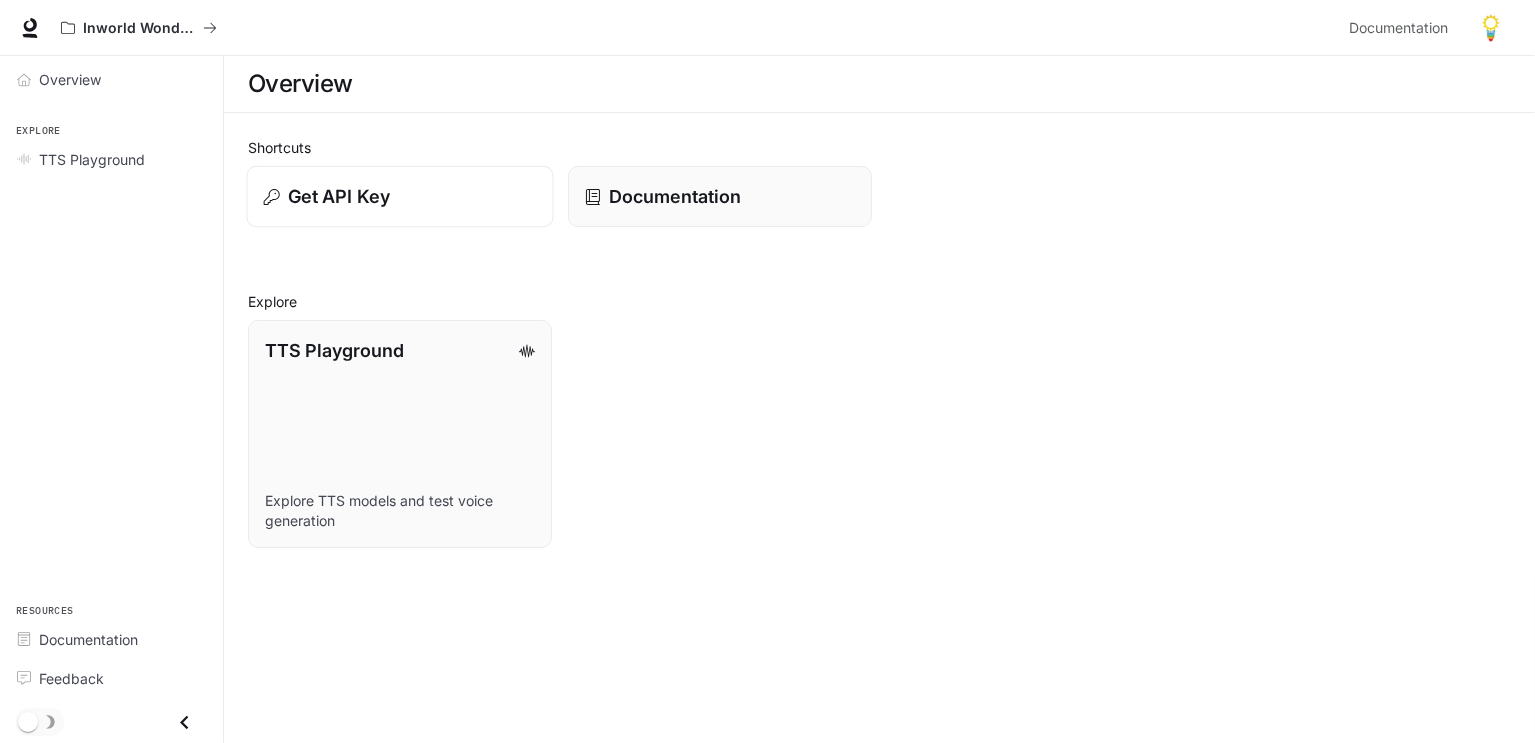 click on "Get API Key" at bounding box center (400, 196) 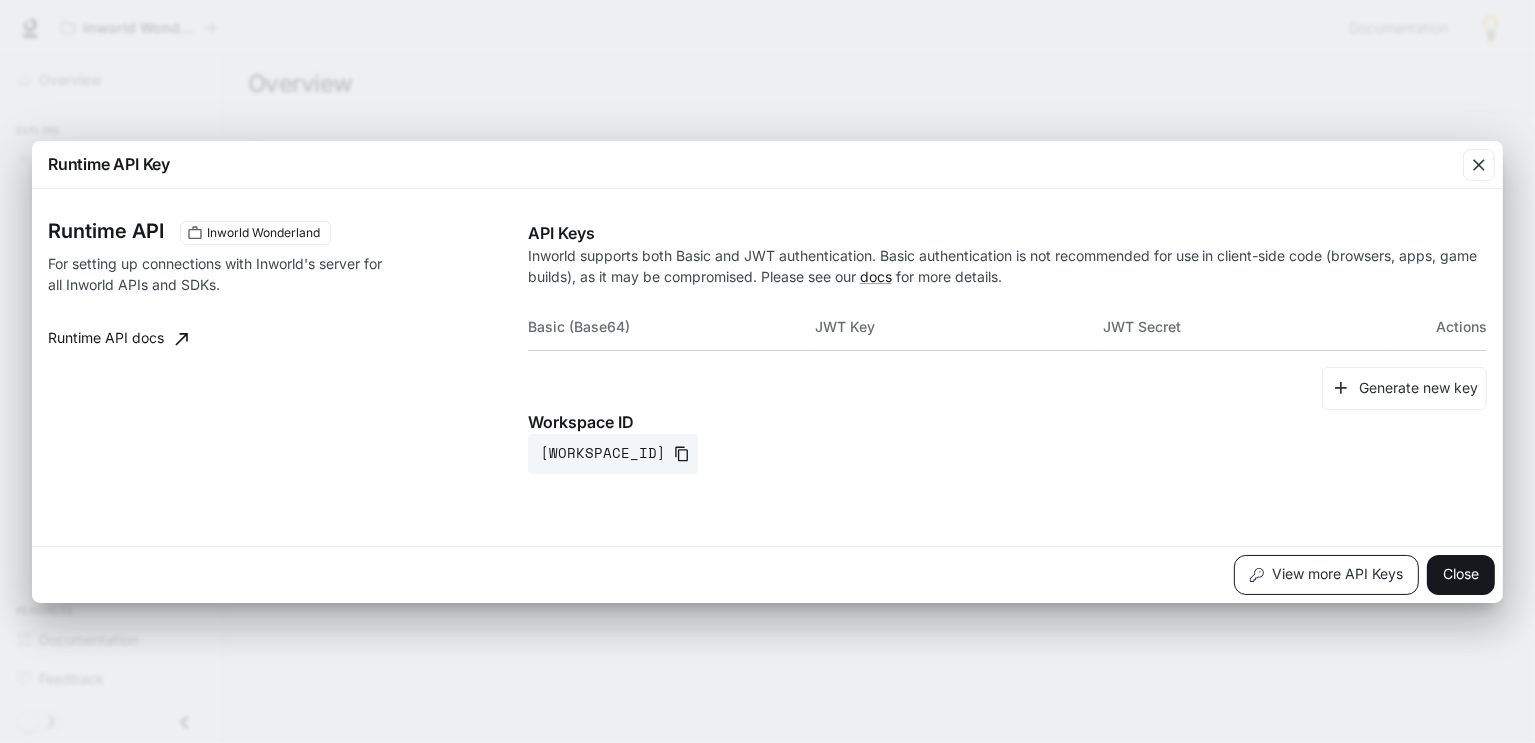 click on "View more API Keys" at bounding box center (1326, 575) 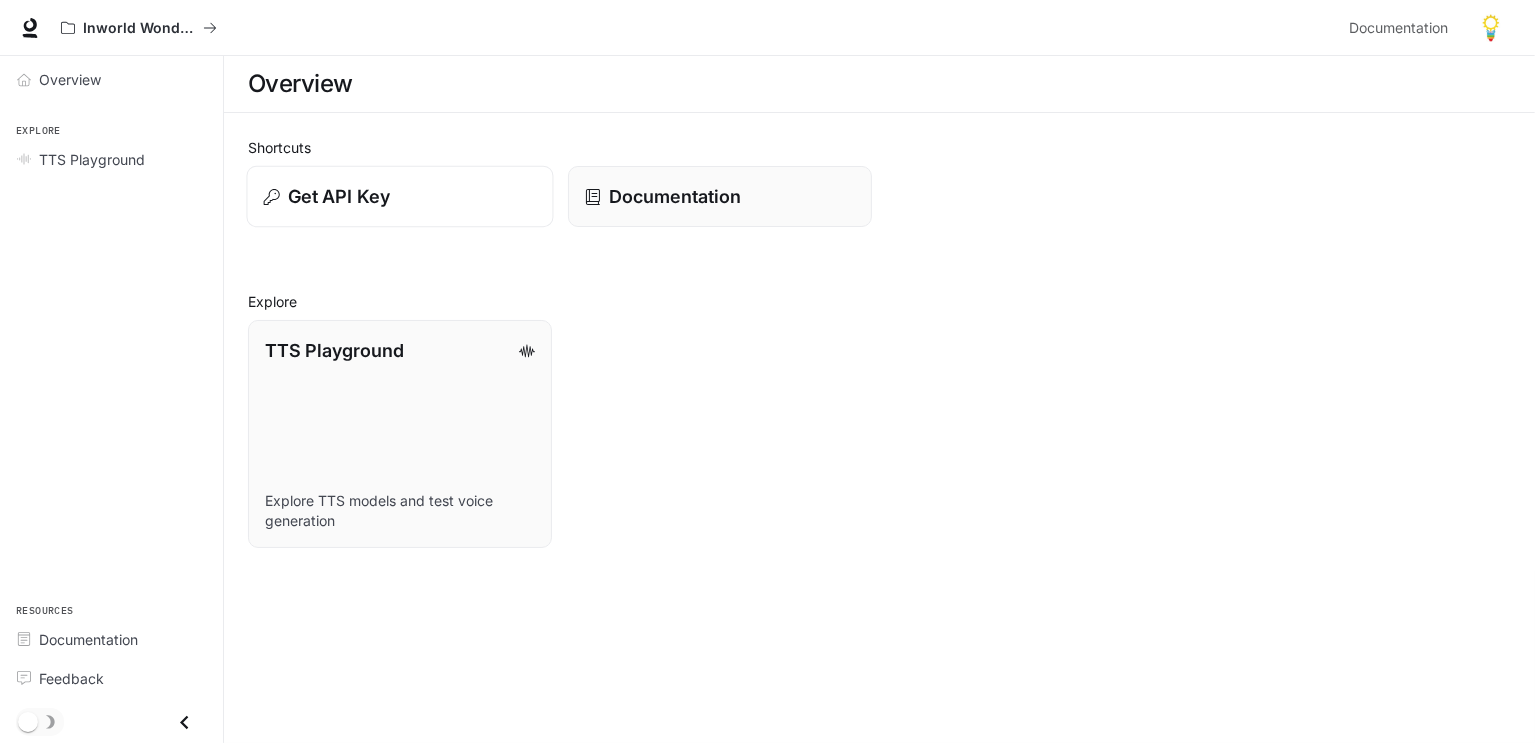 click on "Get API Key" at bounding box center (339, 196) 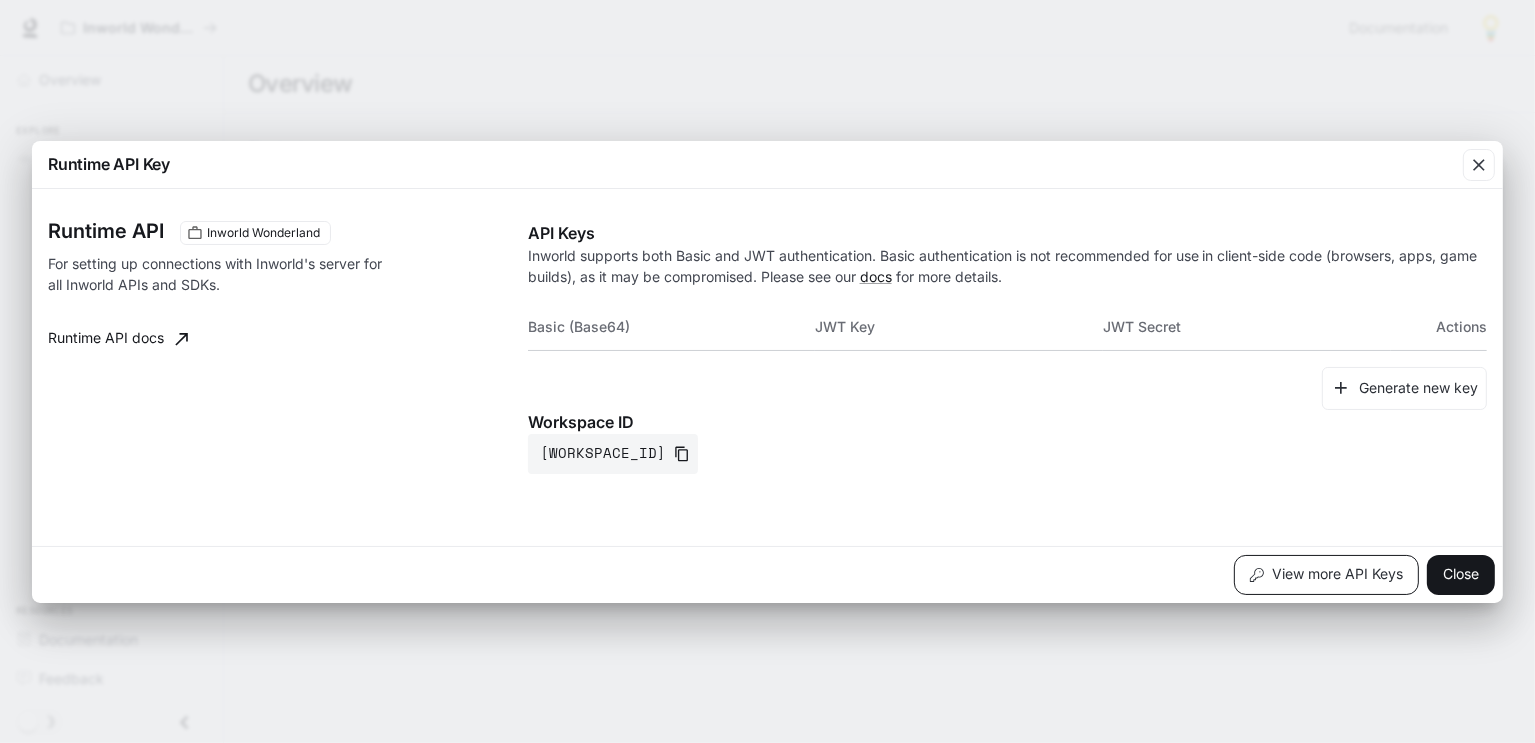click on "View more API Keys" at bounding box center (1326, 575) 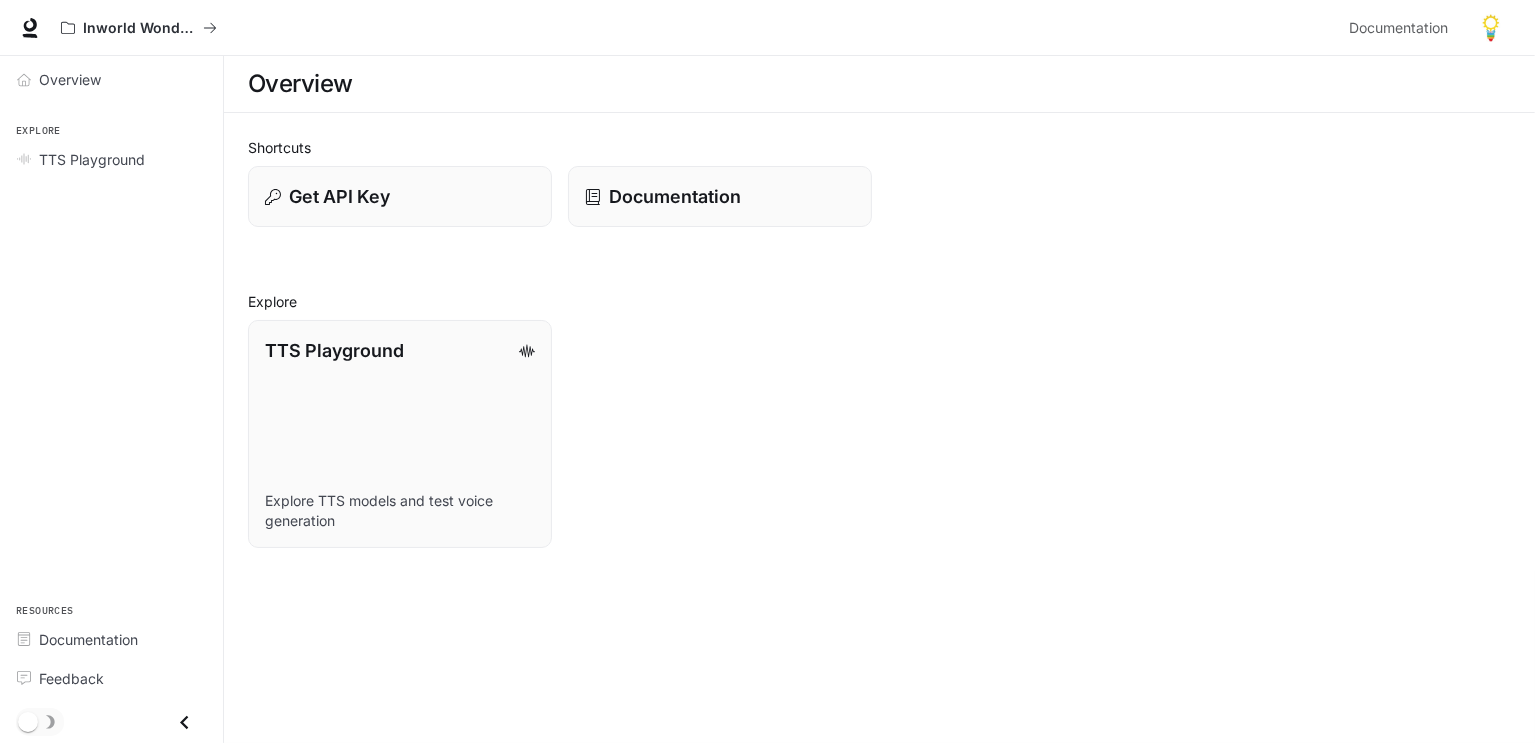 click on "TTS Playground Explore TTS models and test voice generation" at bounding box center (871, 426) 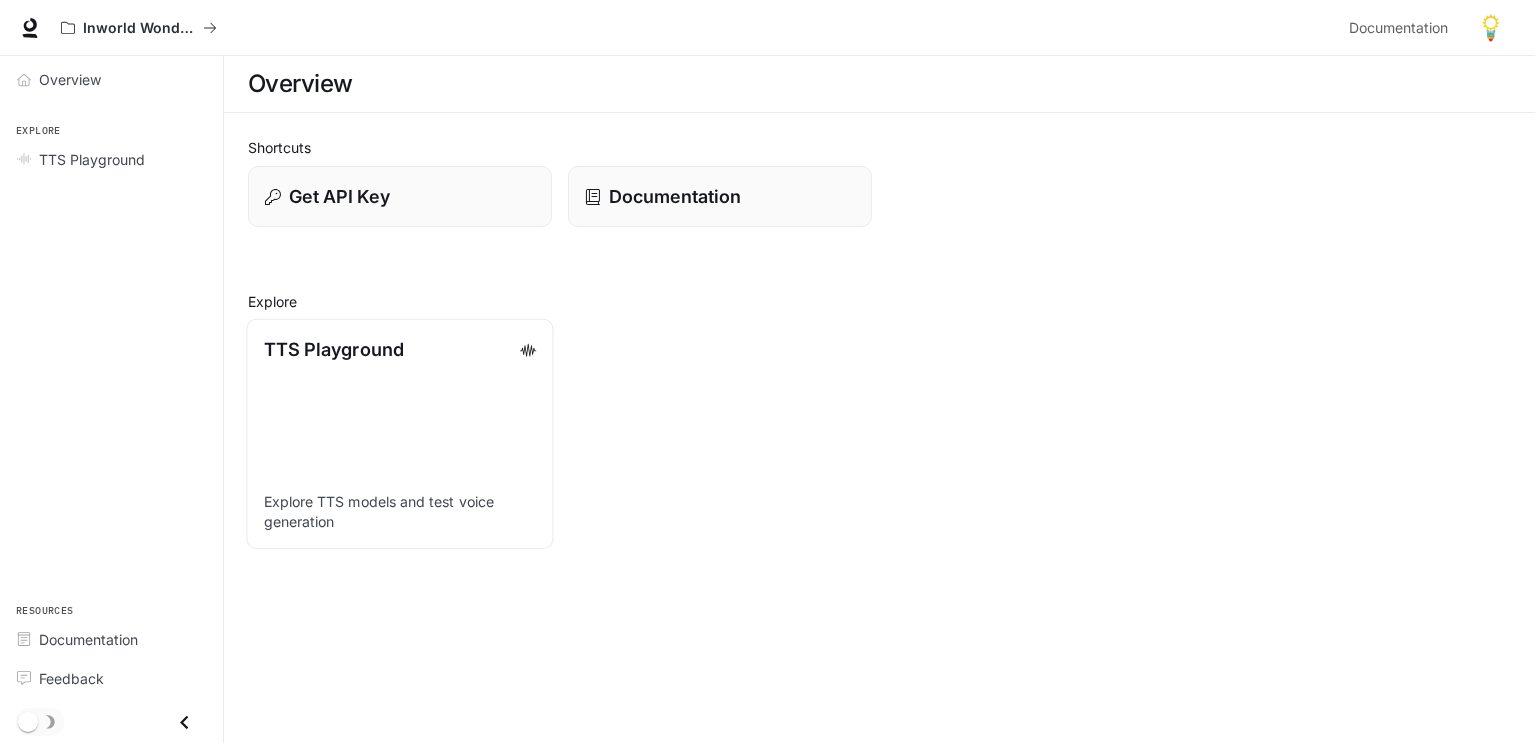 click on "TTS Playground Explore TTS models and test voice generation" at bounding box center [399, 434] 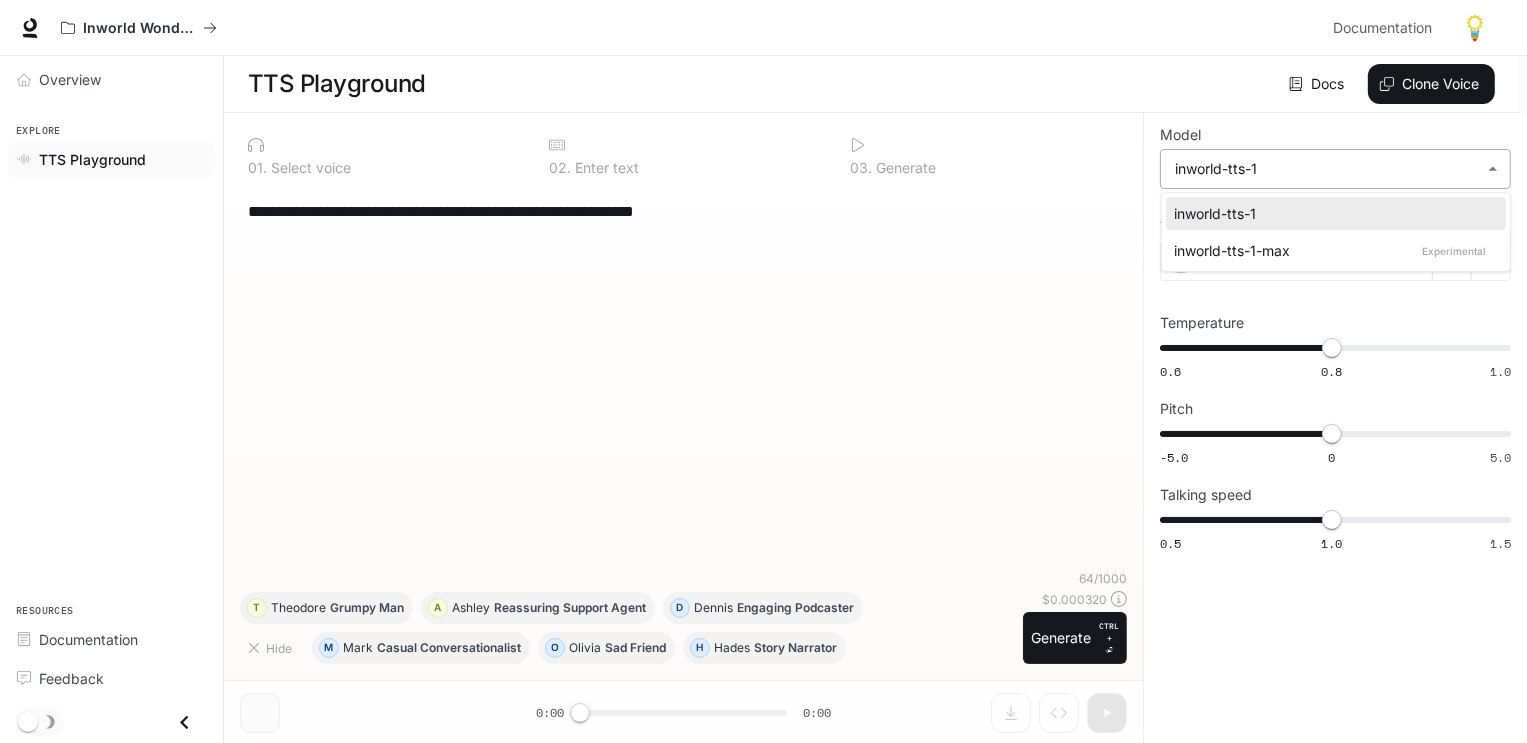 click on "**********" at bounding box center (763, 372) 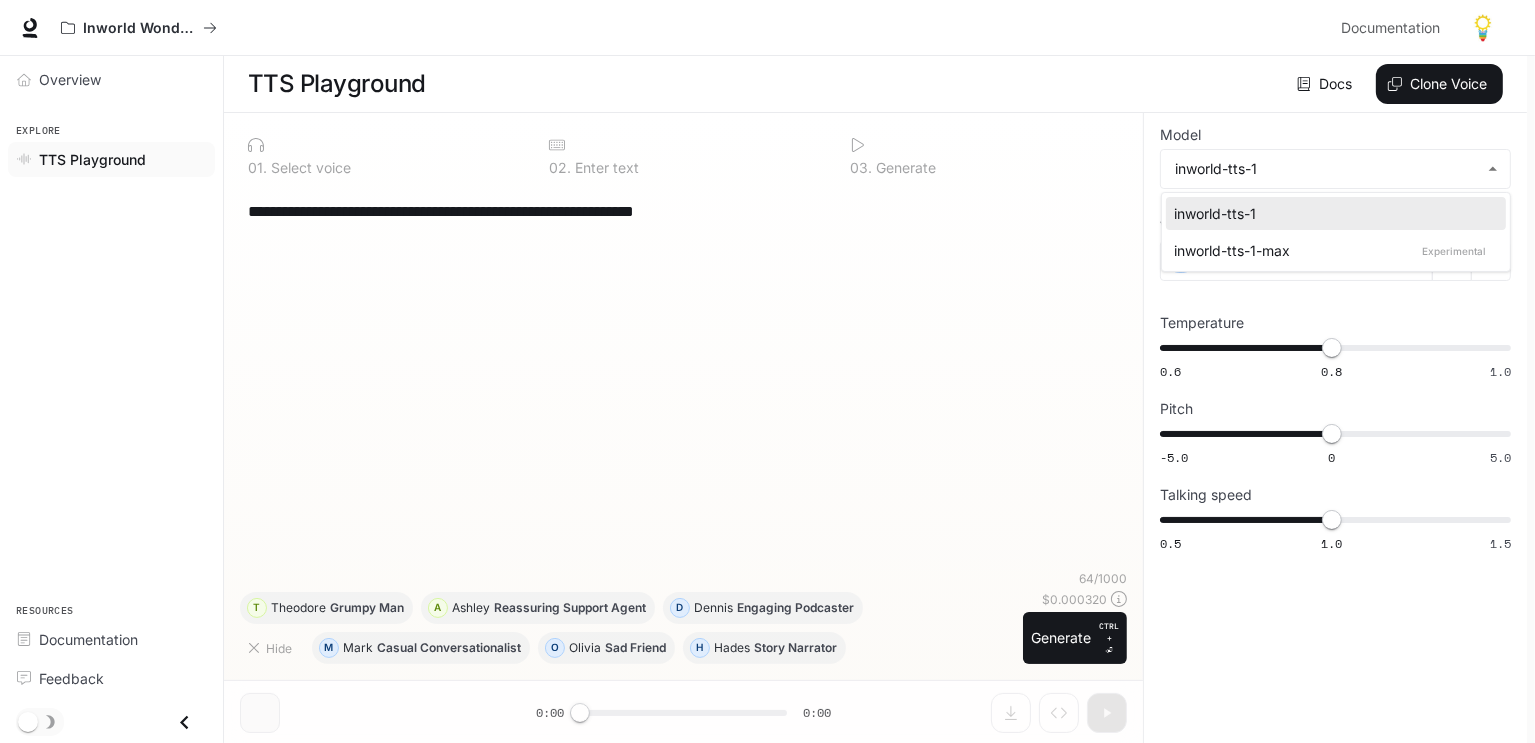 click on "inworld-tts-1-max Experimental" at bounding box center [1332, 250] 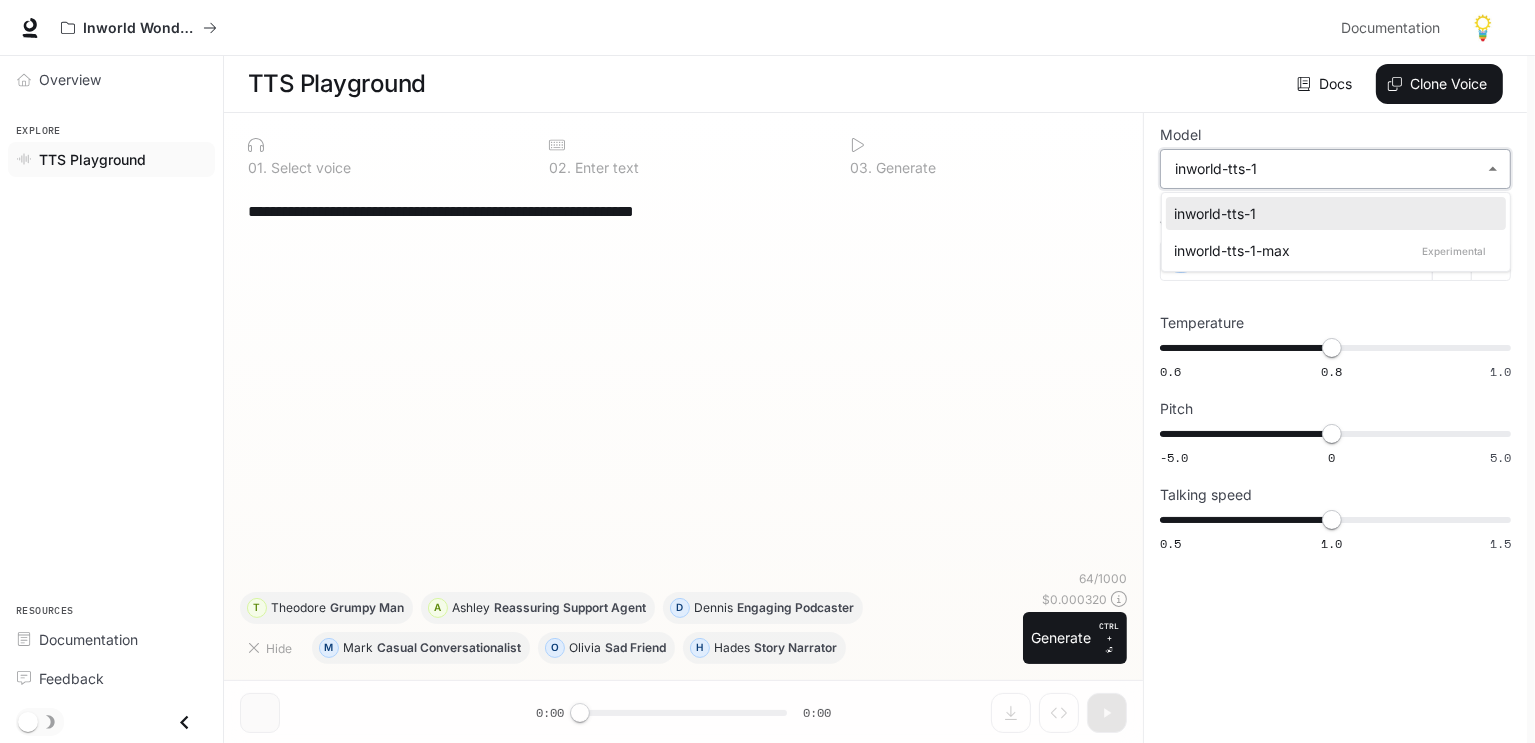 type on "**********" 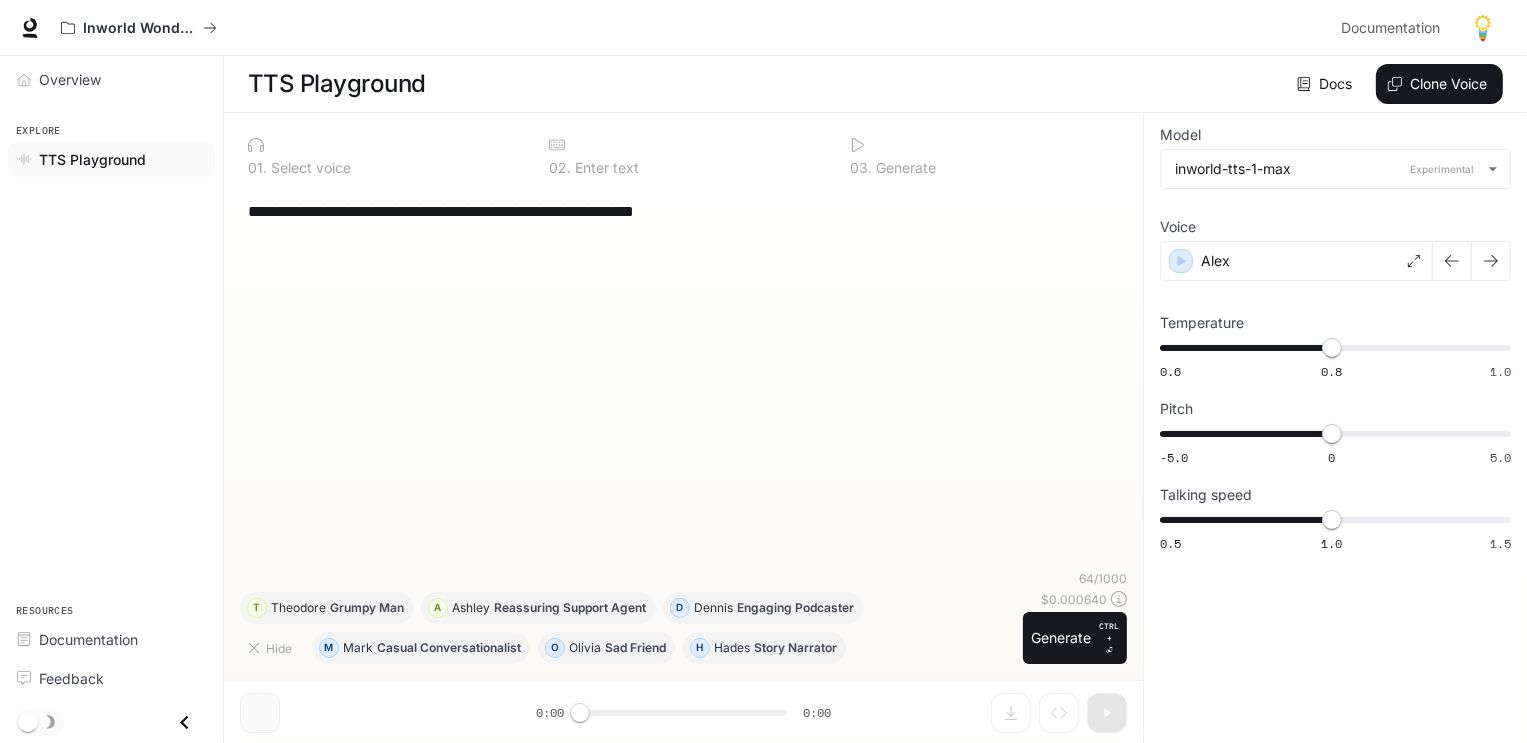 click on "Alex" at bounding box center [1296, 261] 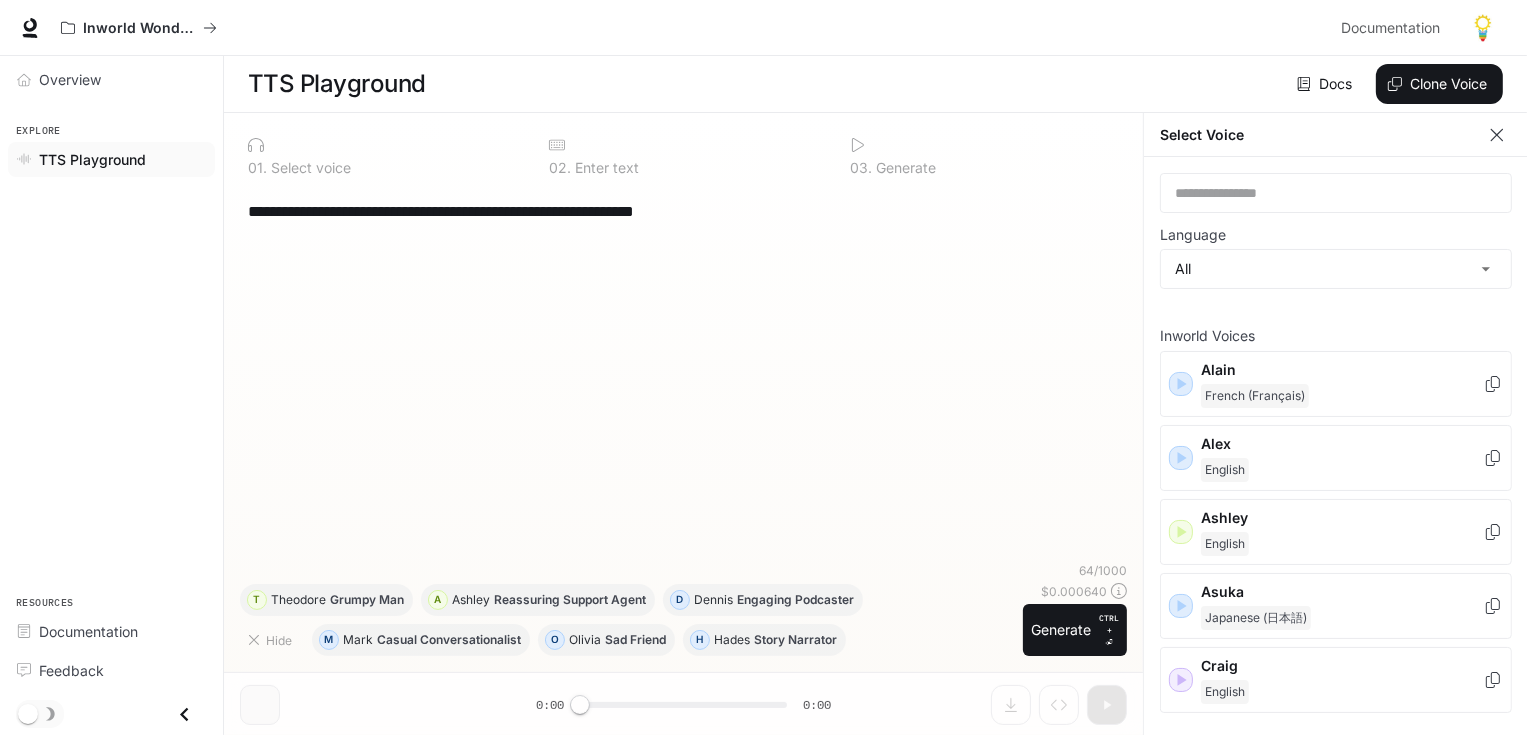 click on "**********" at bounding box center (763, 368) 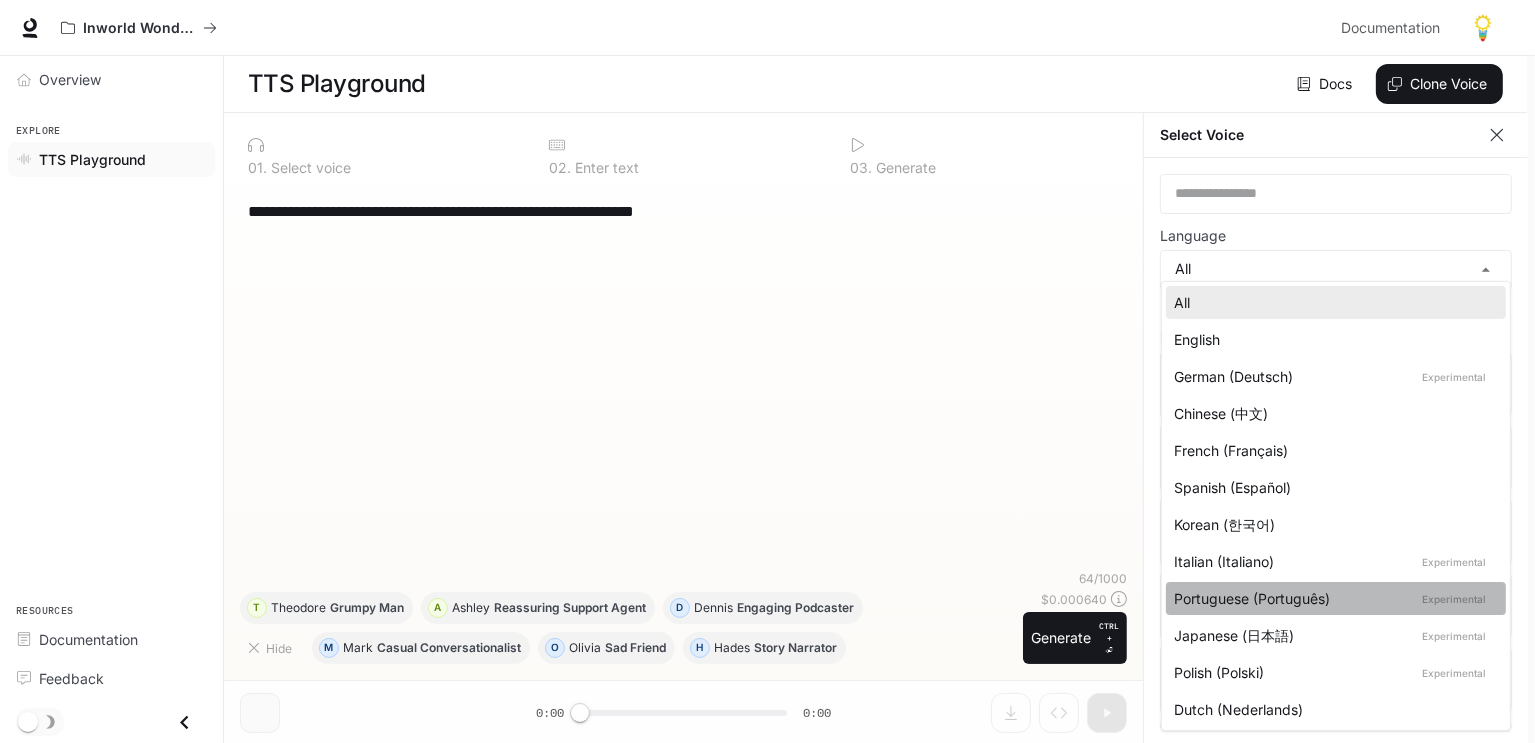 click on "Portuguese (Português) Experimental" at bounding box center [1332, 598] 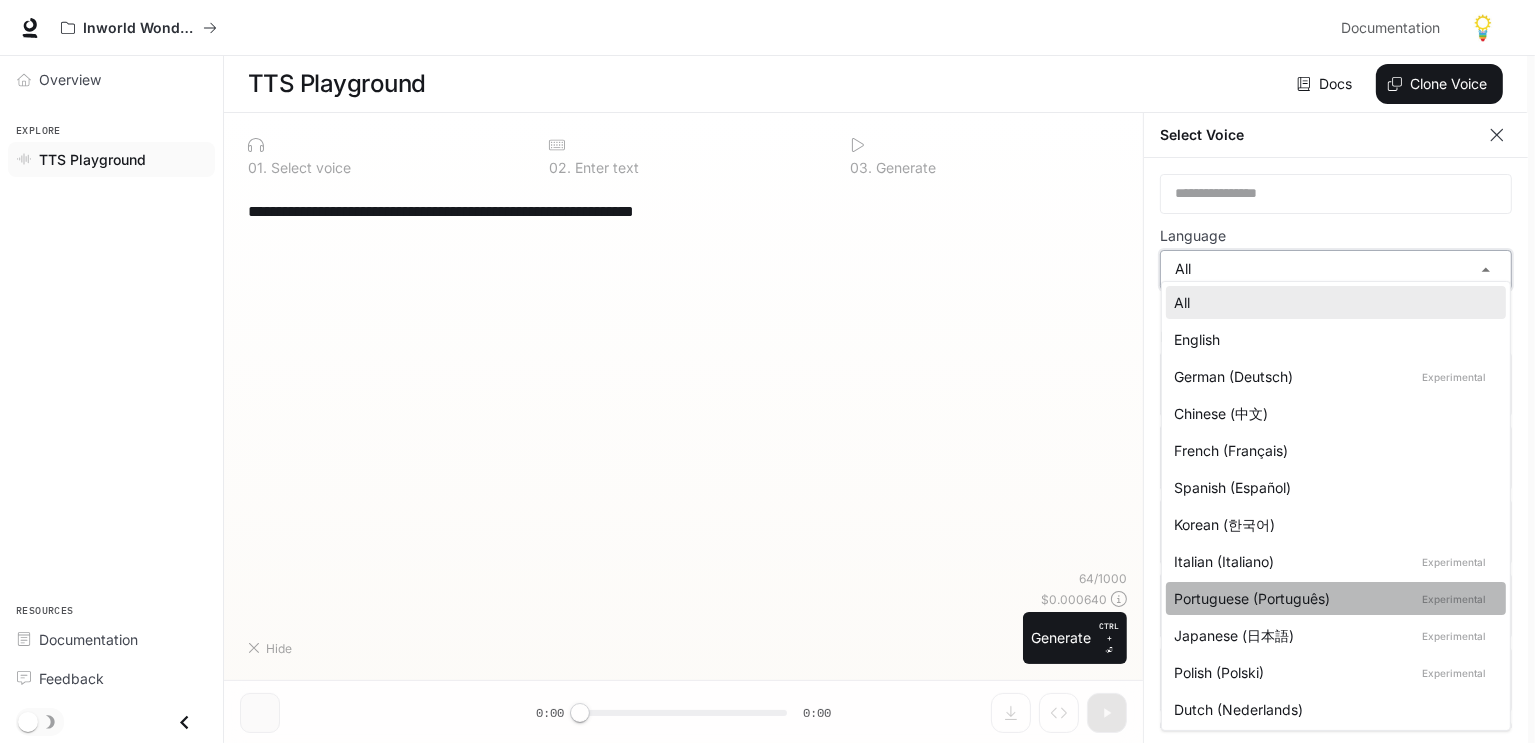 type on "*****" 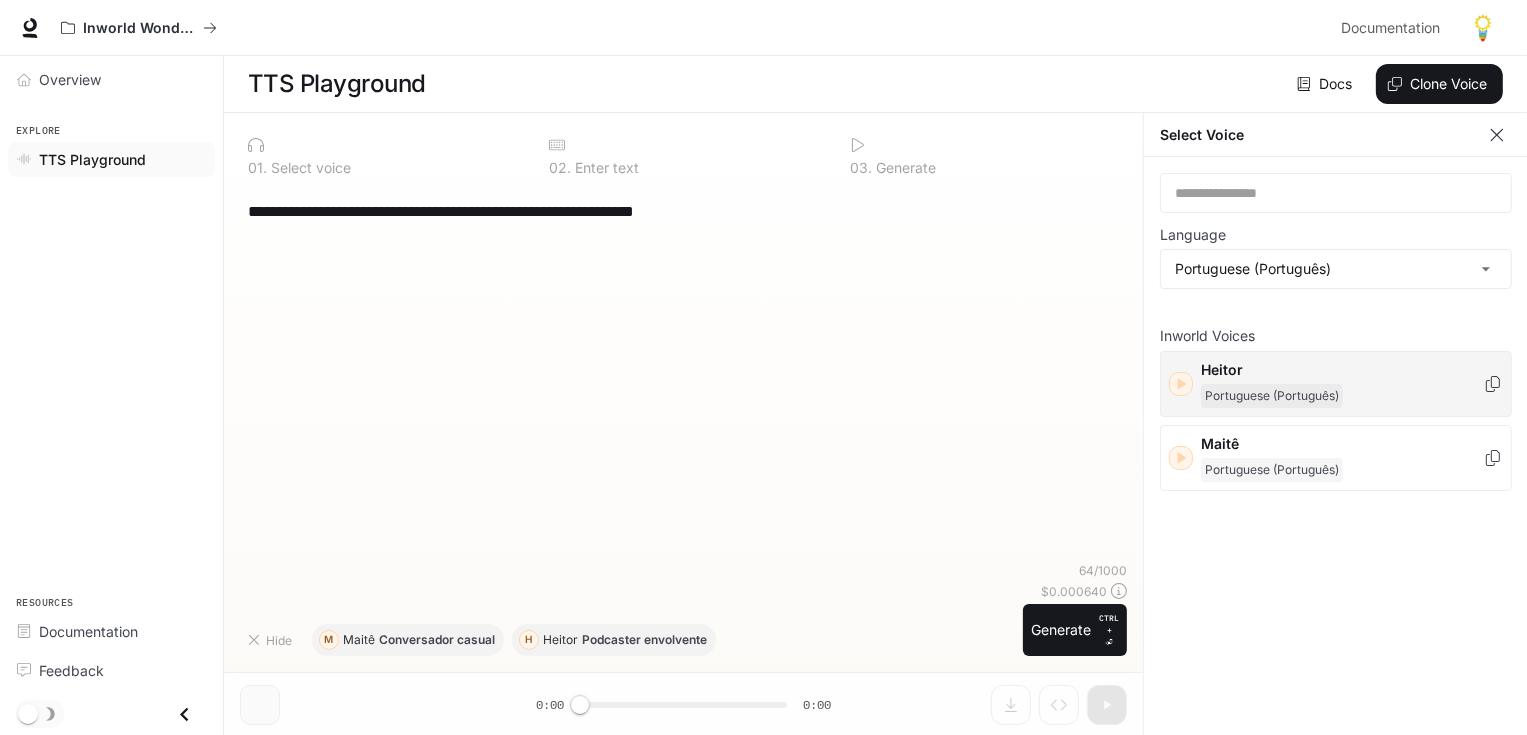 click on "Heitor Portuguese (Português)" at bounding box center (1336, 384) 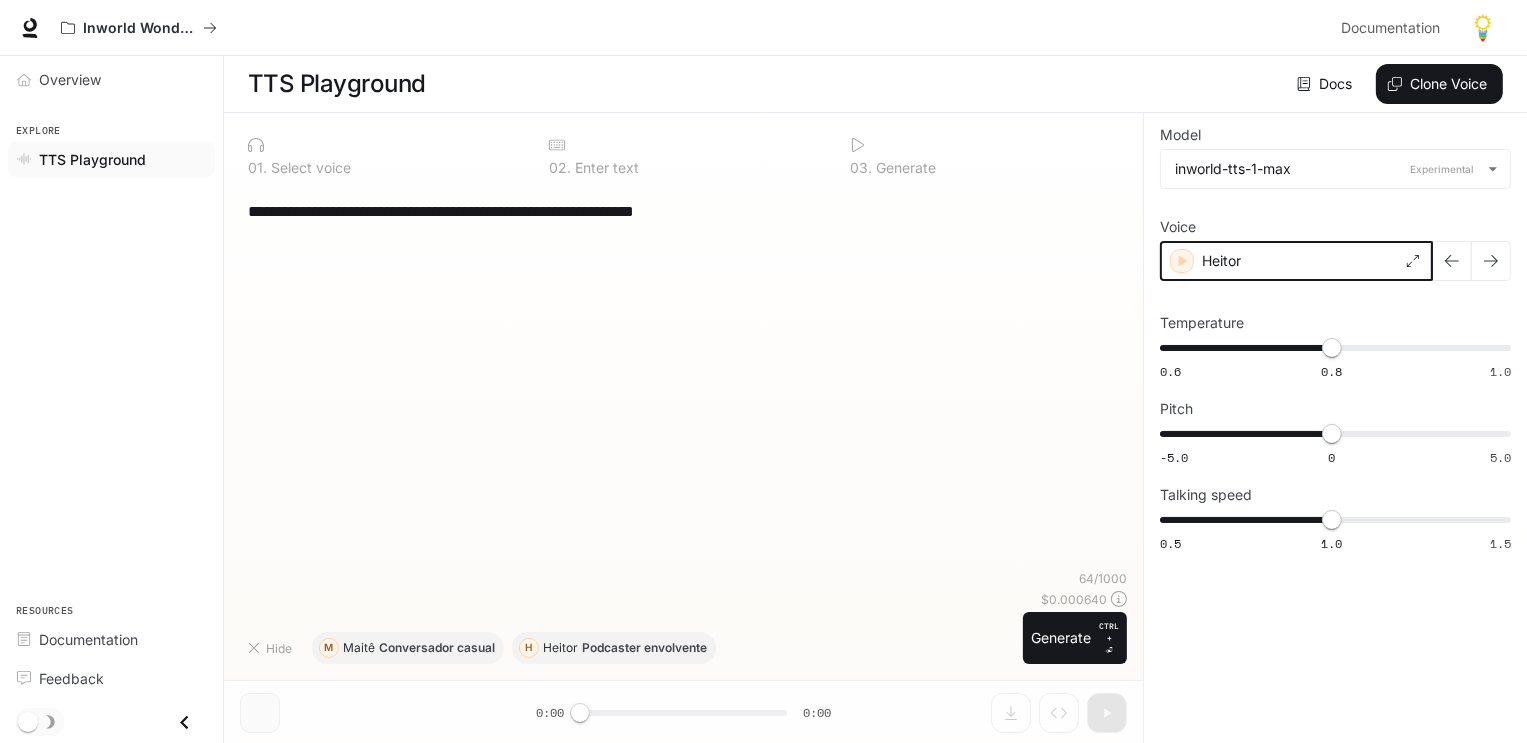 click 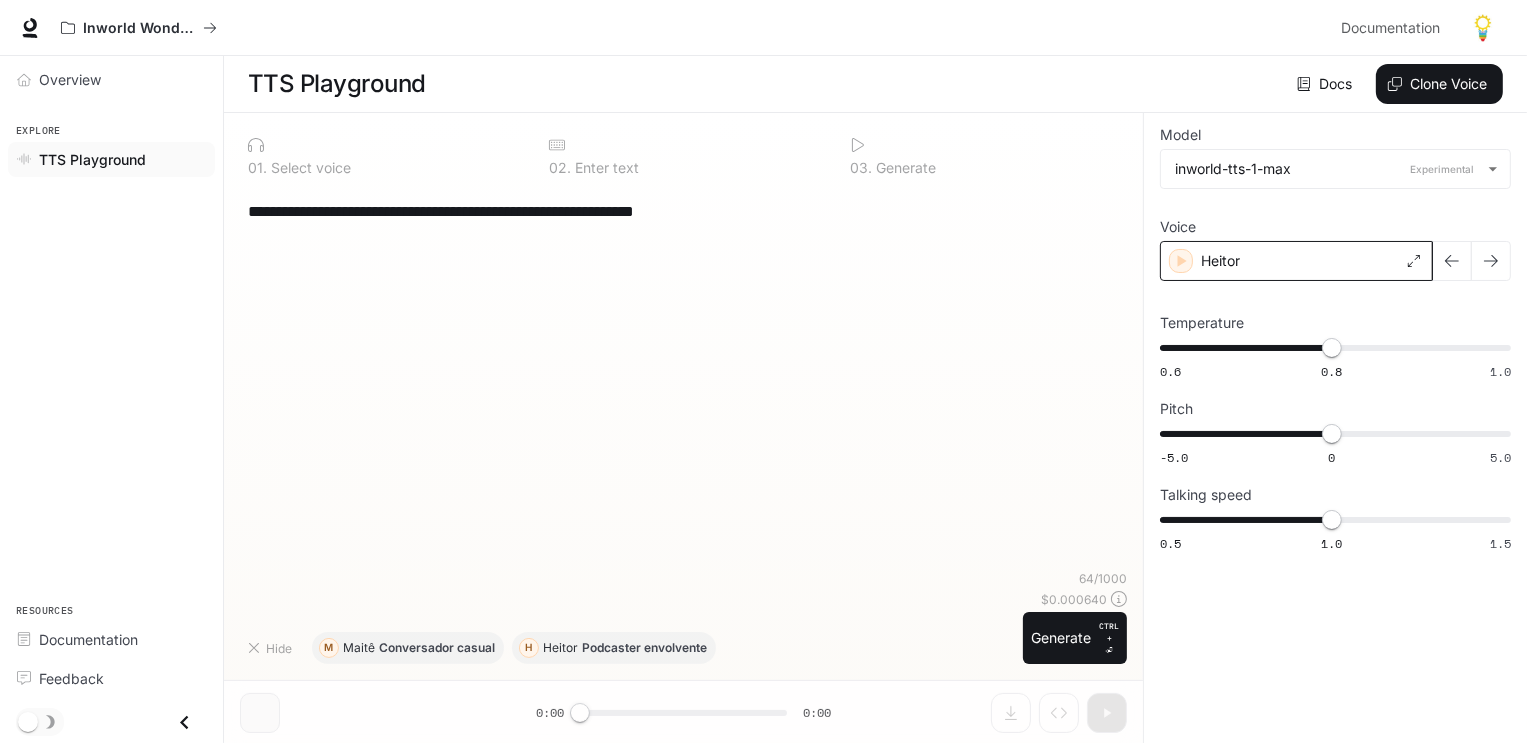 click on "Heitor" at bounding box center [1220, 261] 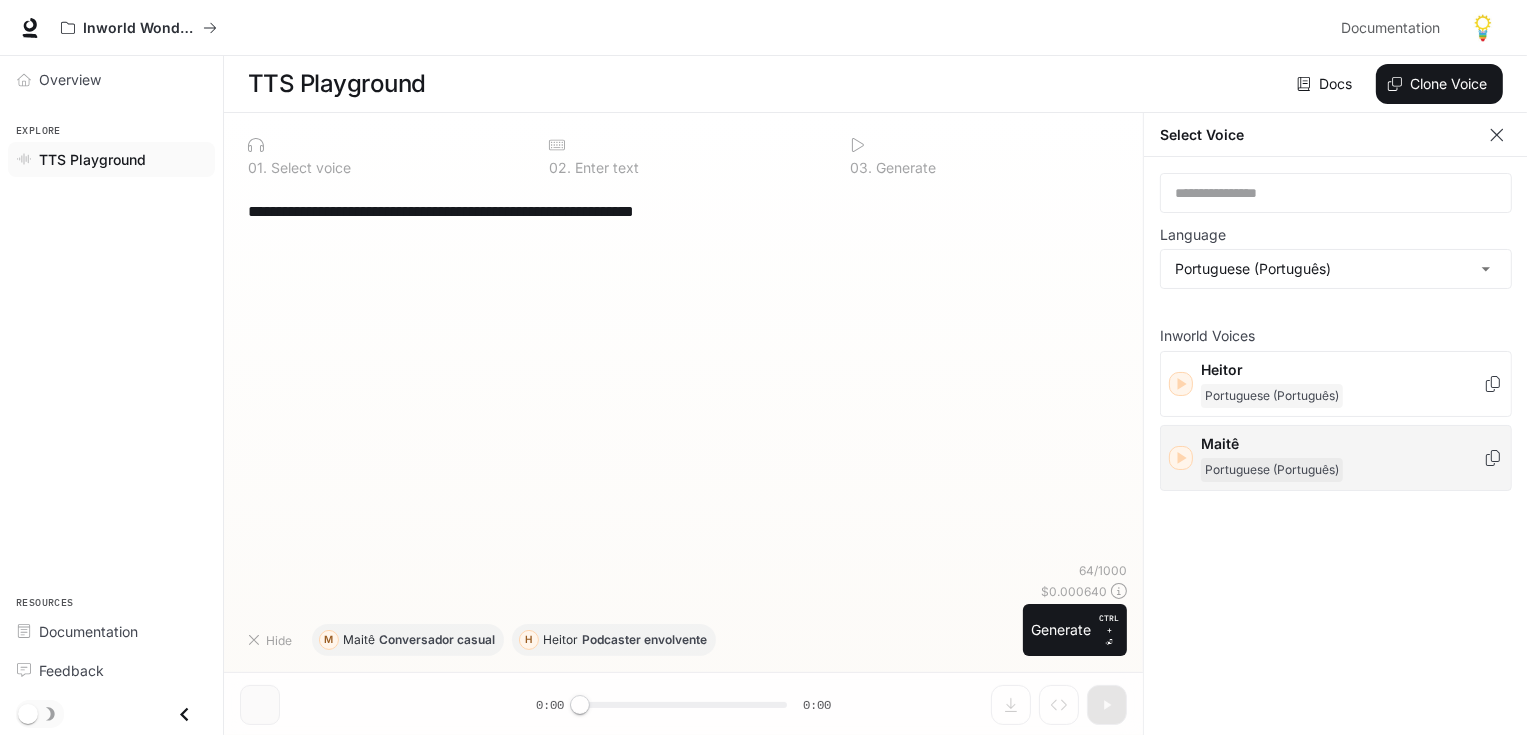 click on "Maitê" at bounding box center (1342, 444) 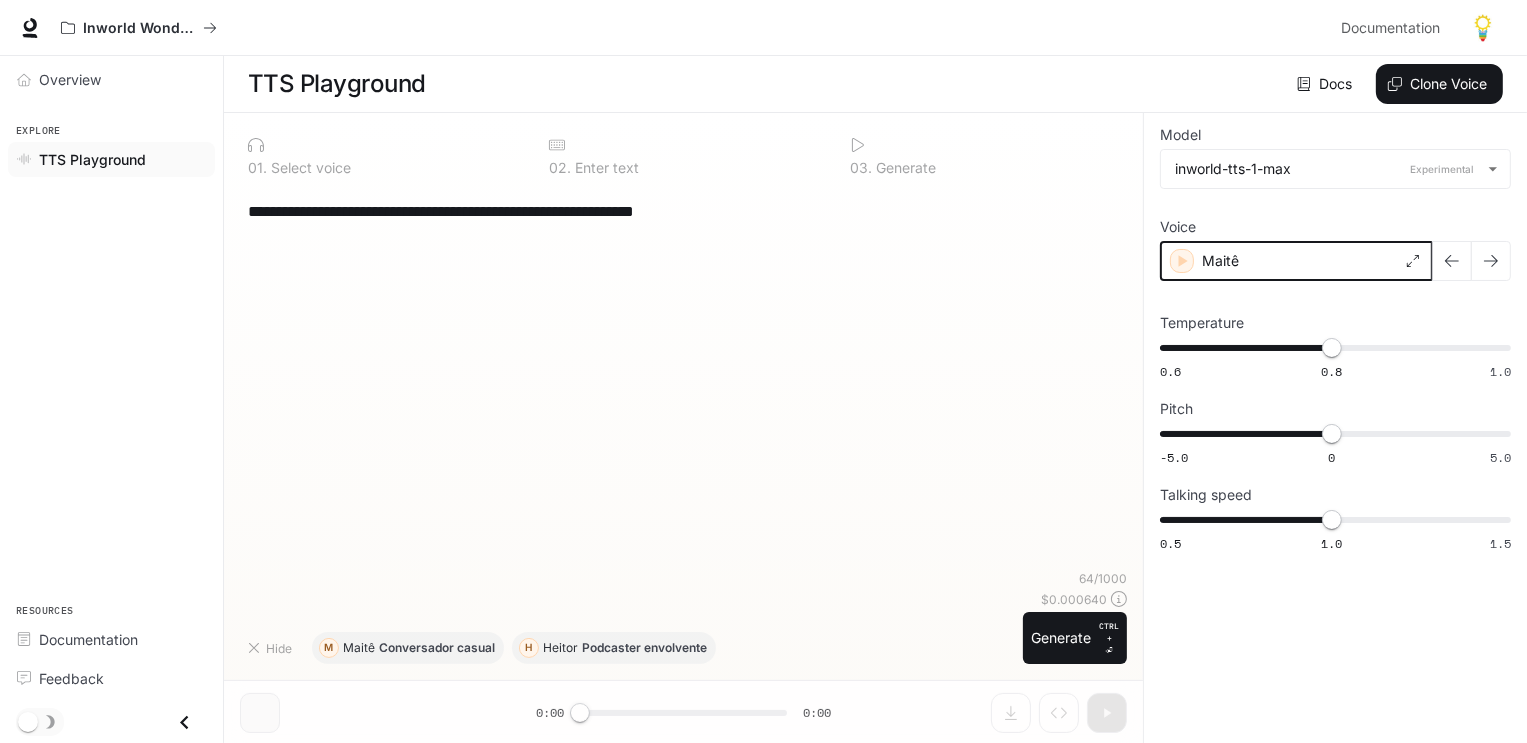 click 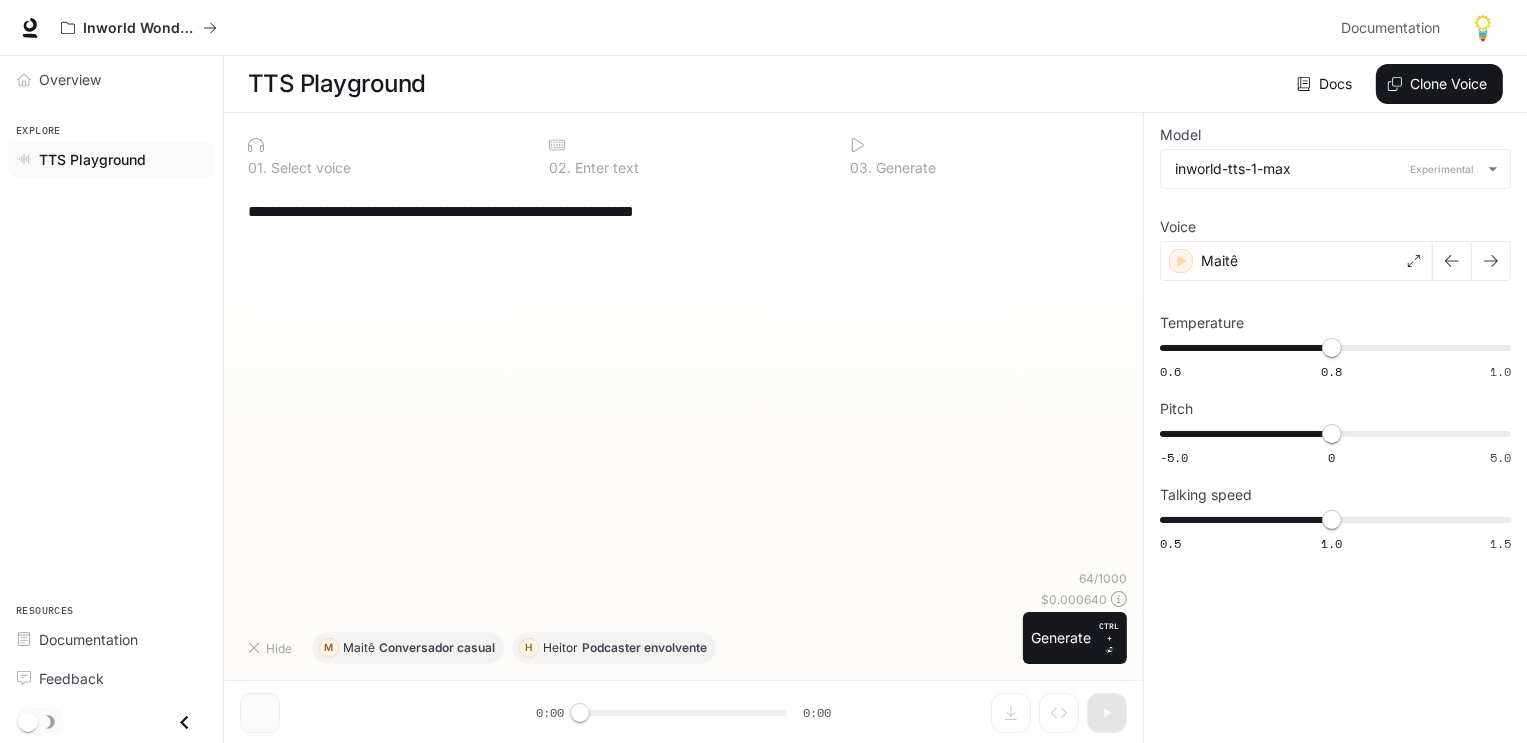 click on "Overview" at bounding box center (111, 79) 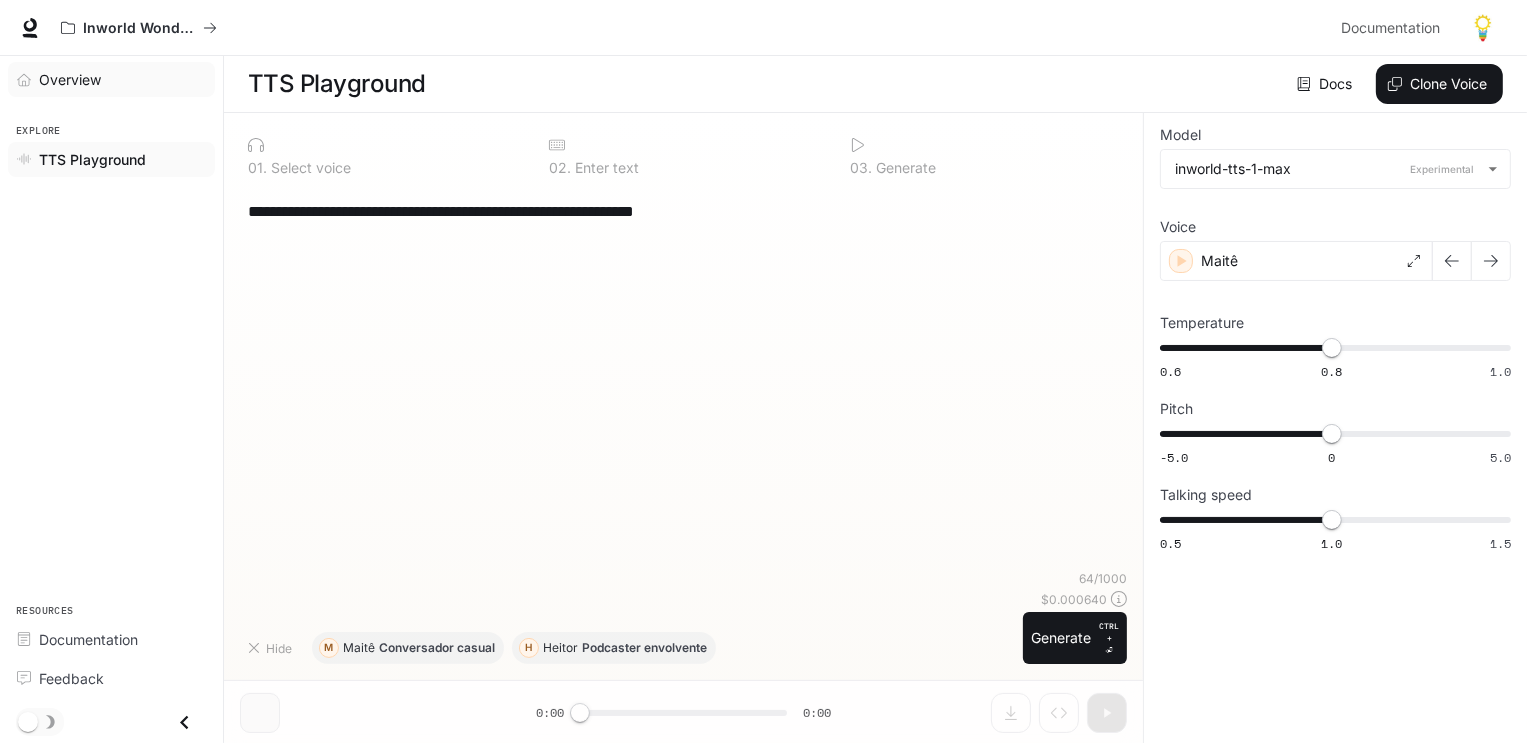 click on "Overview" at bounding box center (70, 79) 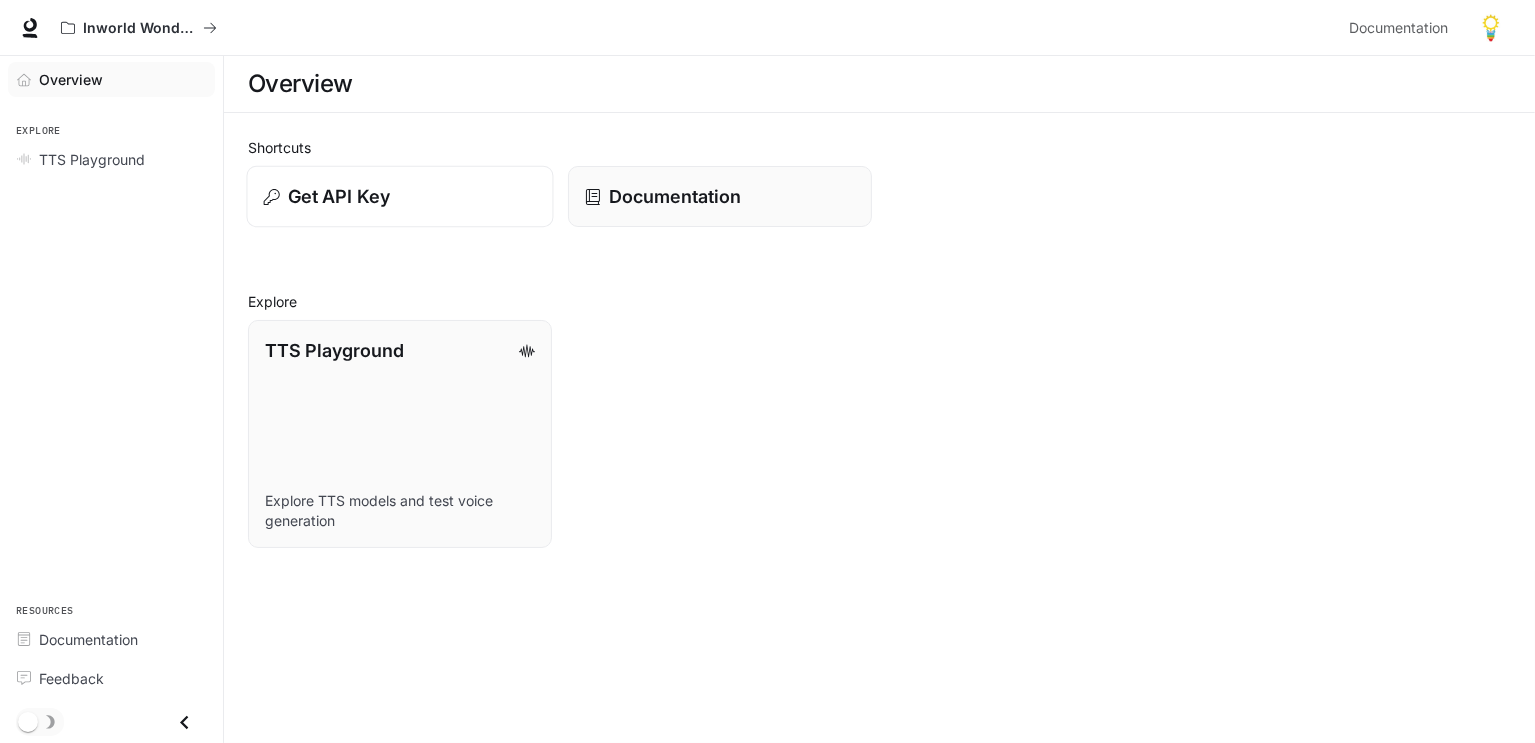 click on "Get API Key" at bounding box center [400, 196] 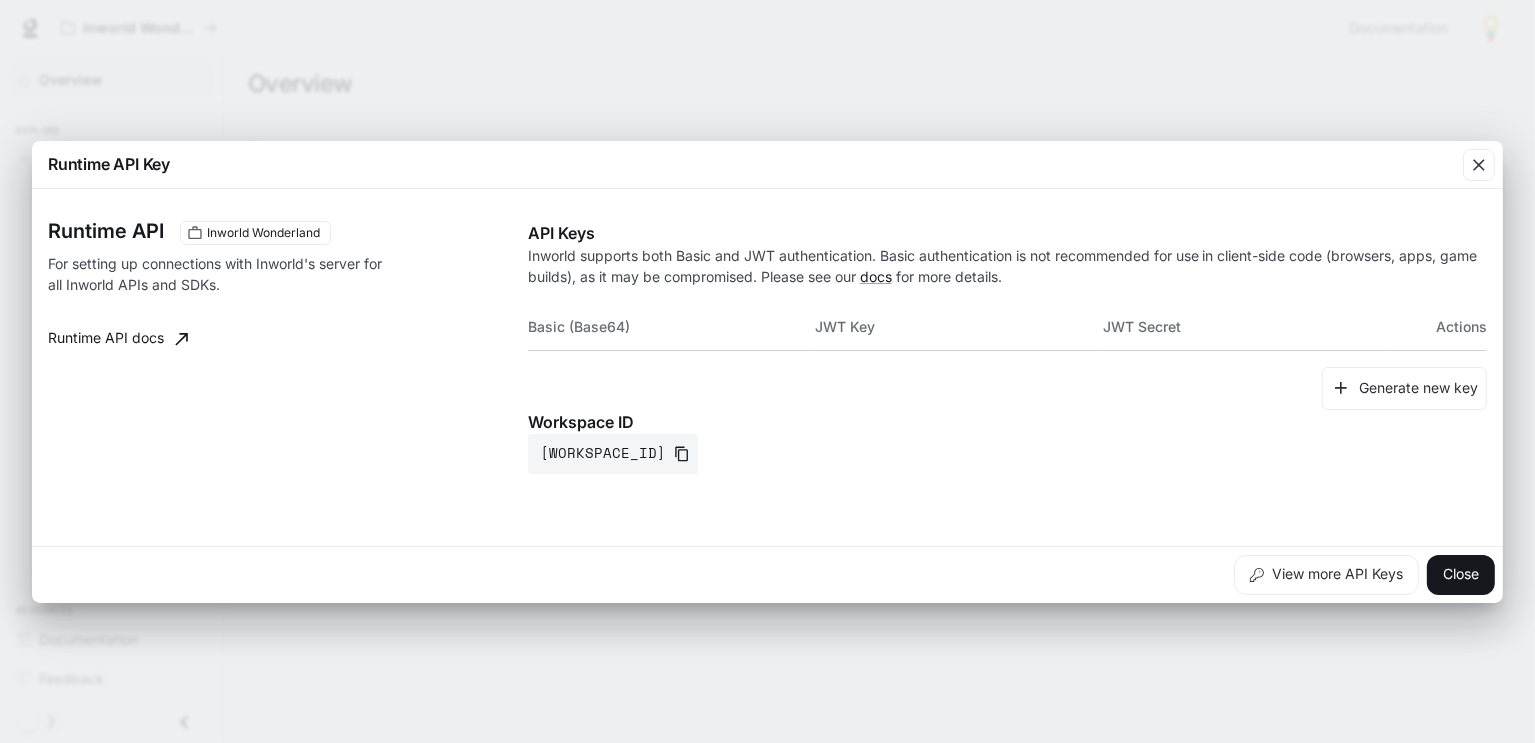 click on "Inworld Wonderland" at bounding box center [263, 233] 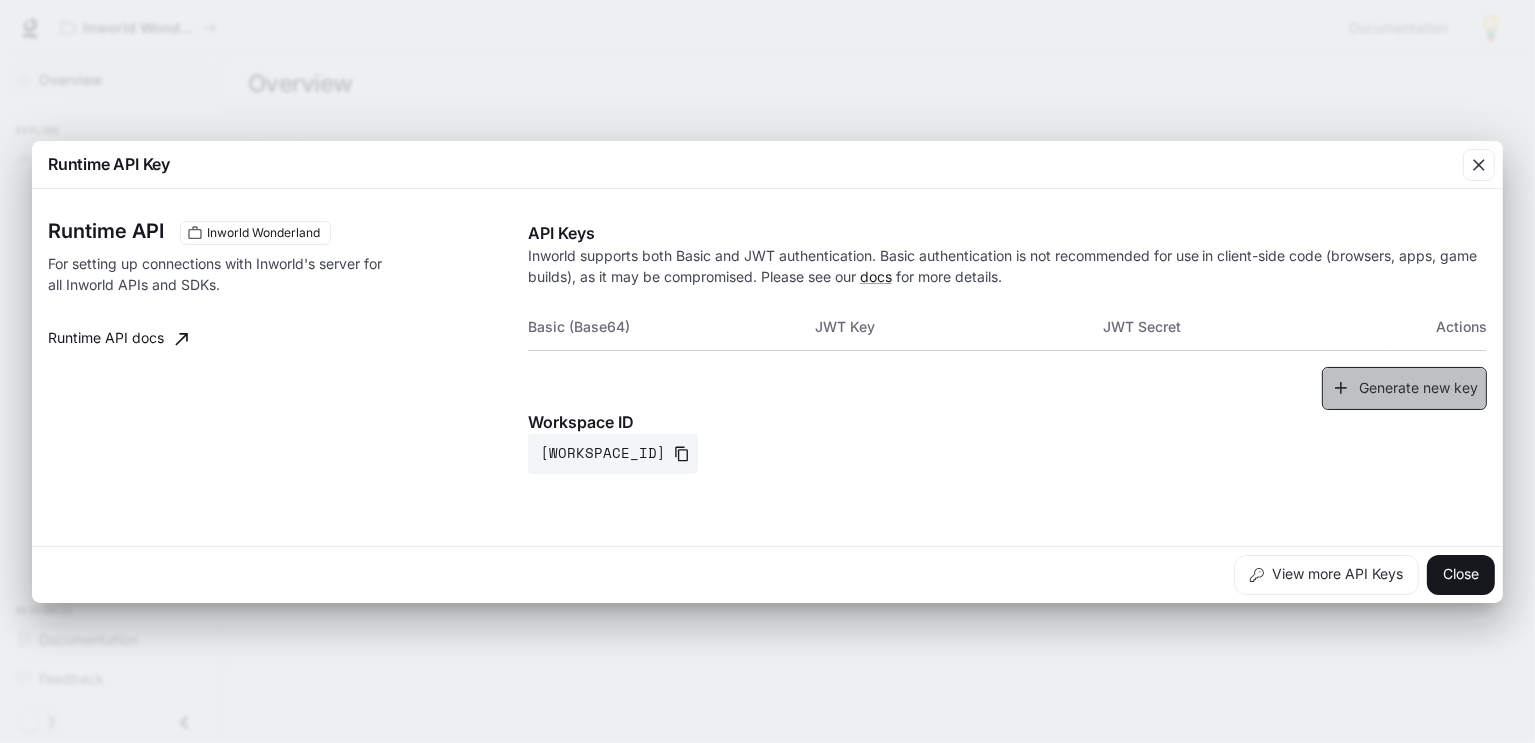 click on "Generate new key" at bounding box center [1404, 388] 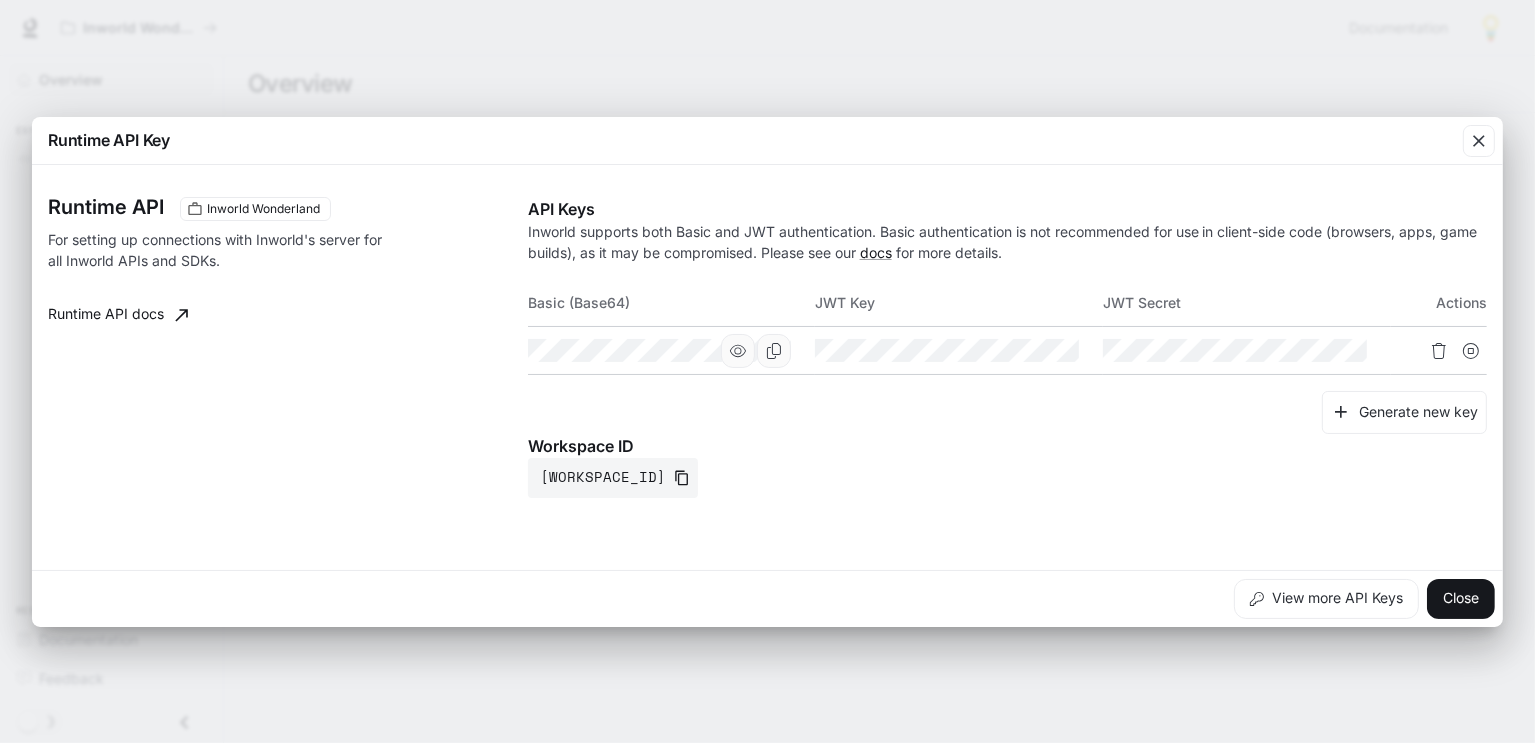 click at bounding box center [738, 351] 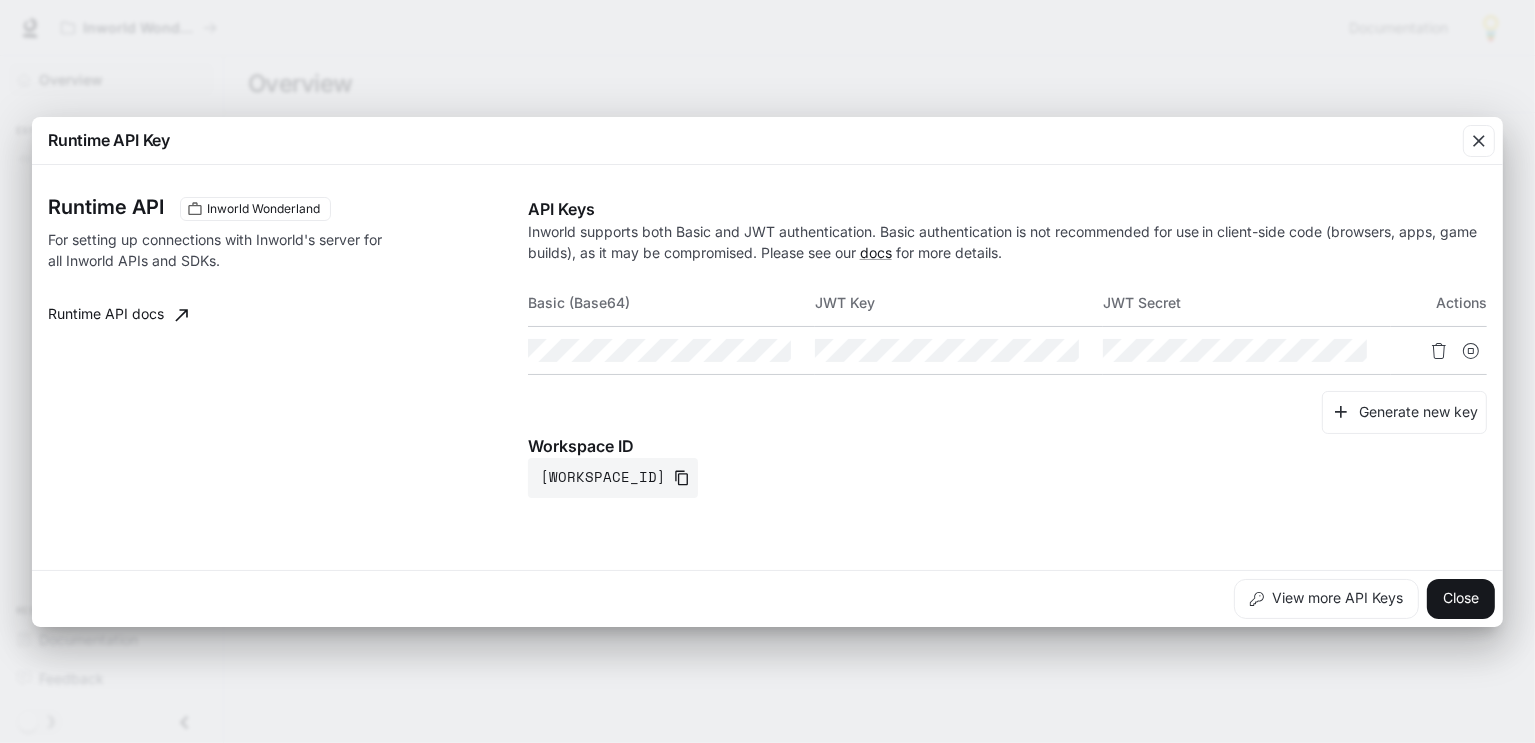 click on "Runtime API Inworld Wonderland For setting up connections with Inworld's server for all Inworld APIs and SDKs. Runtime API docs API Keys Inworld supports both Basic and JWT authentication. Basic authentication is not recommended for use in client-side code (browsers, apps, game builds), as it may be compromised. Please see our   docs   for more details. Basic (Base64) JWT Key JWT Secret Actions Generate new key Workspace ID [WORKSPACE_ID]" at bounding box center (767, 367) 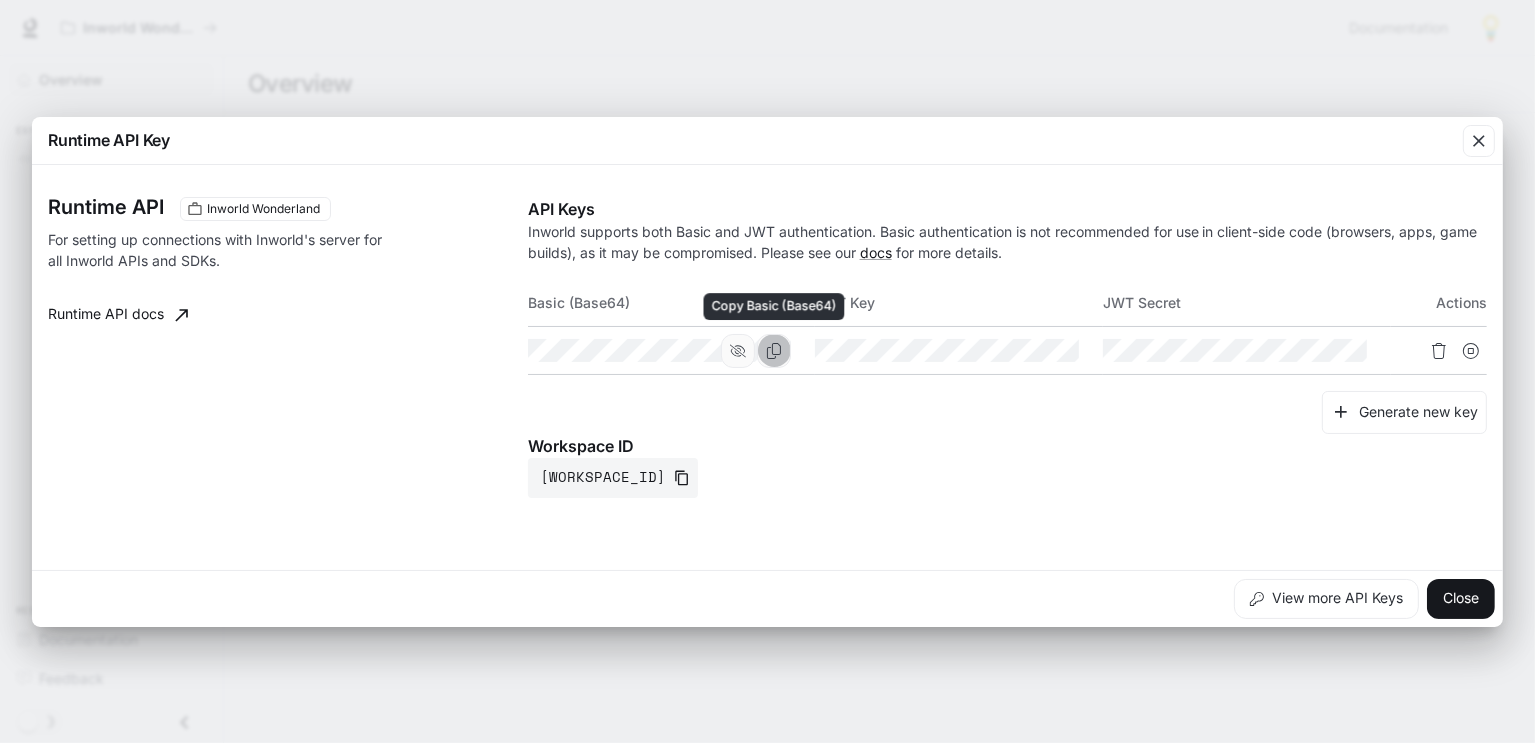 click 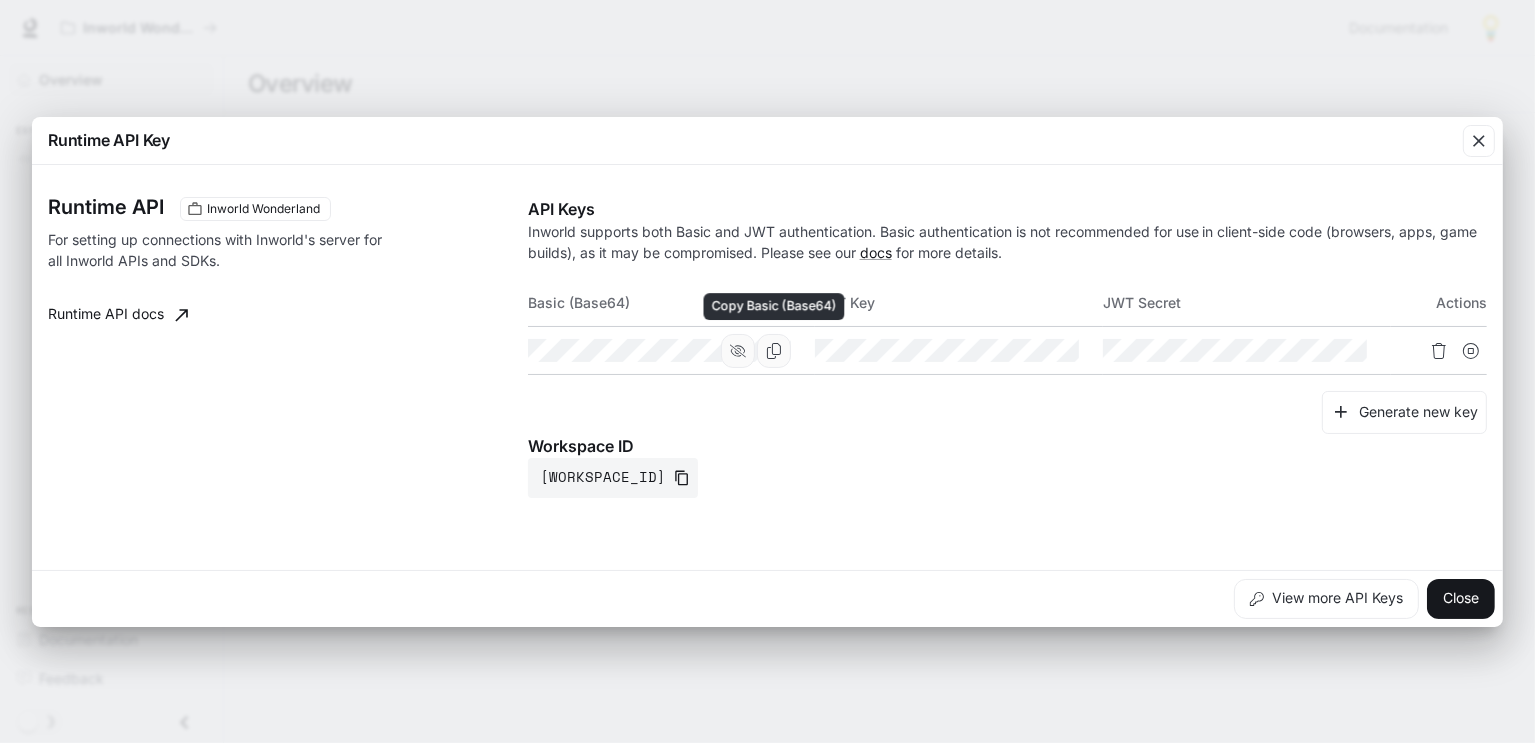 click 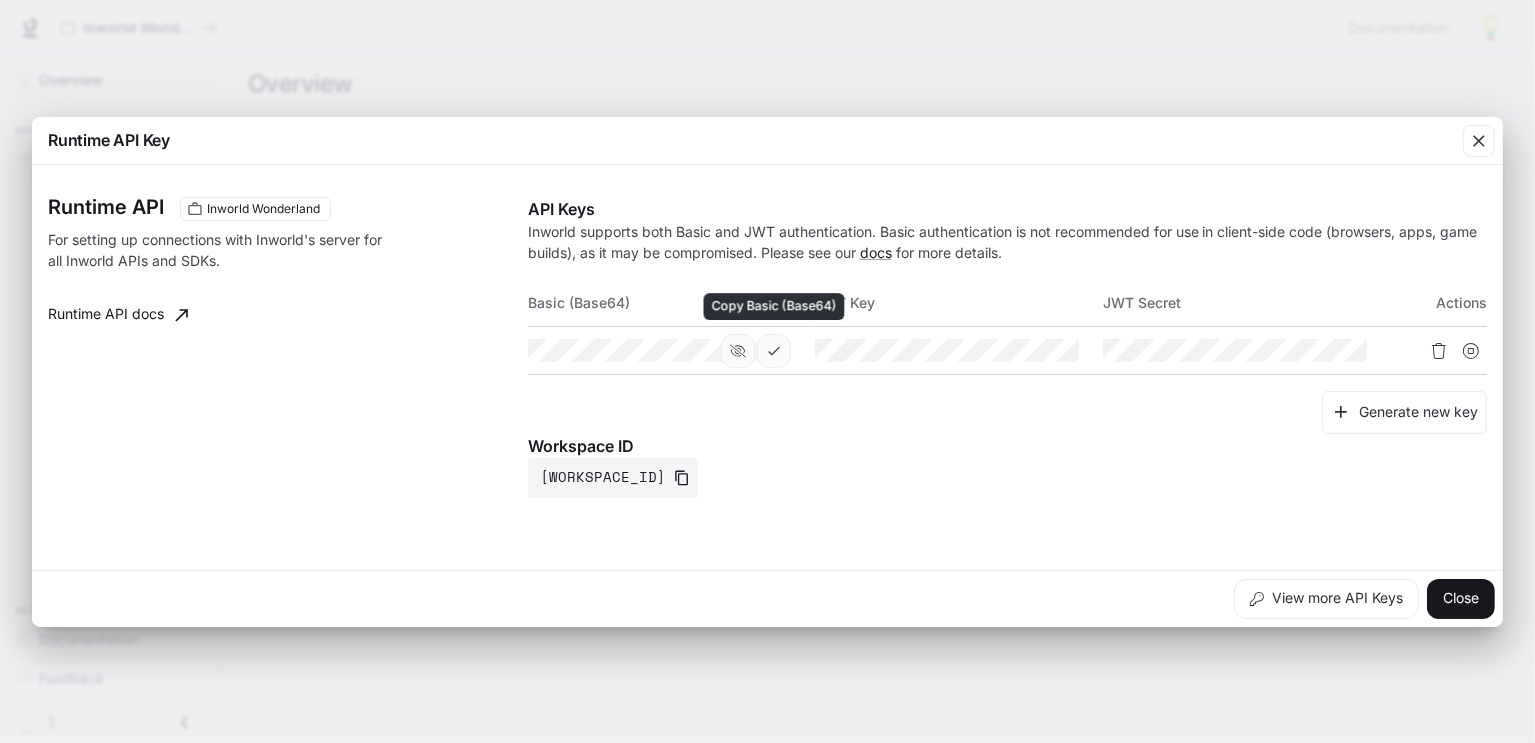 click 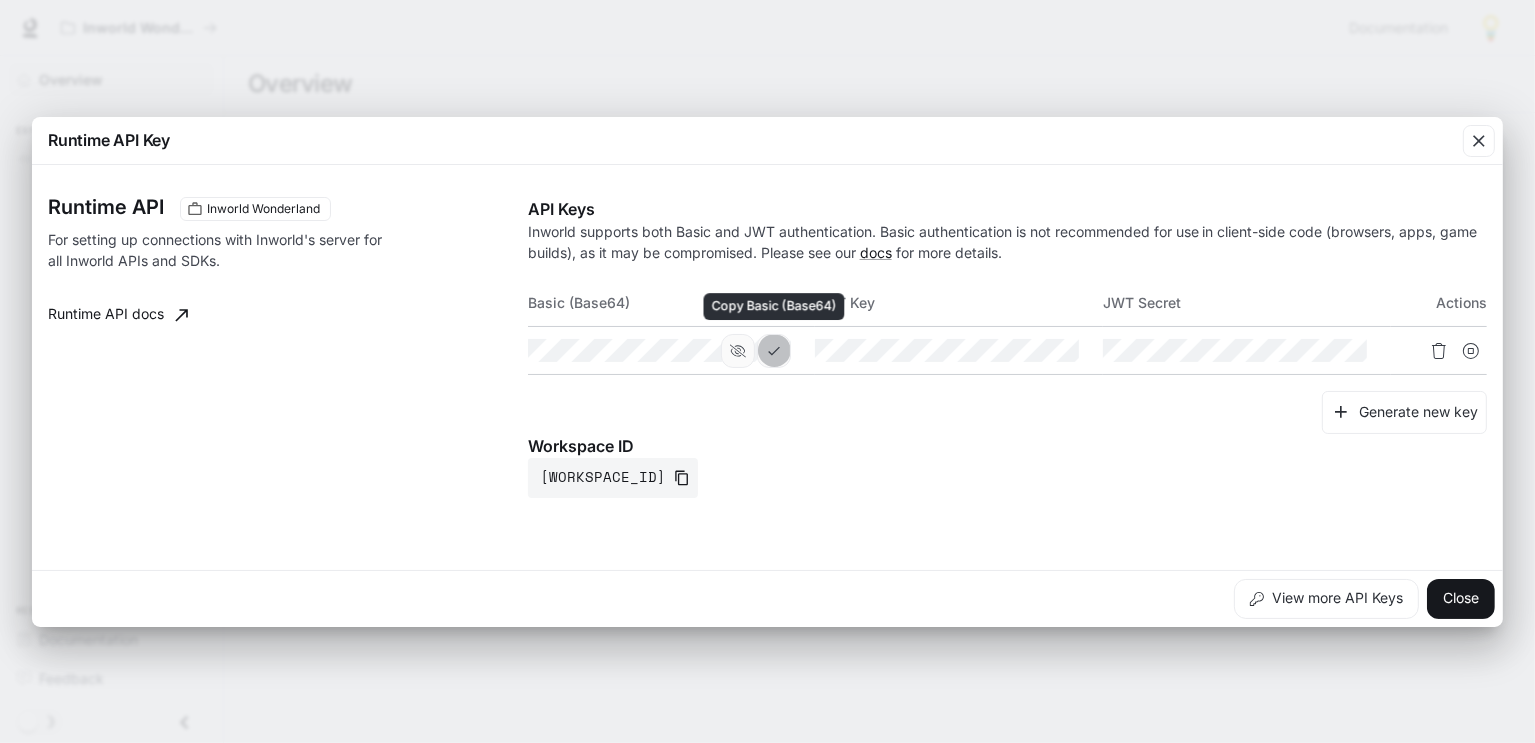 click 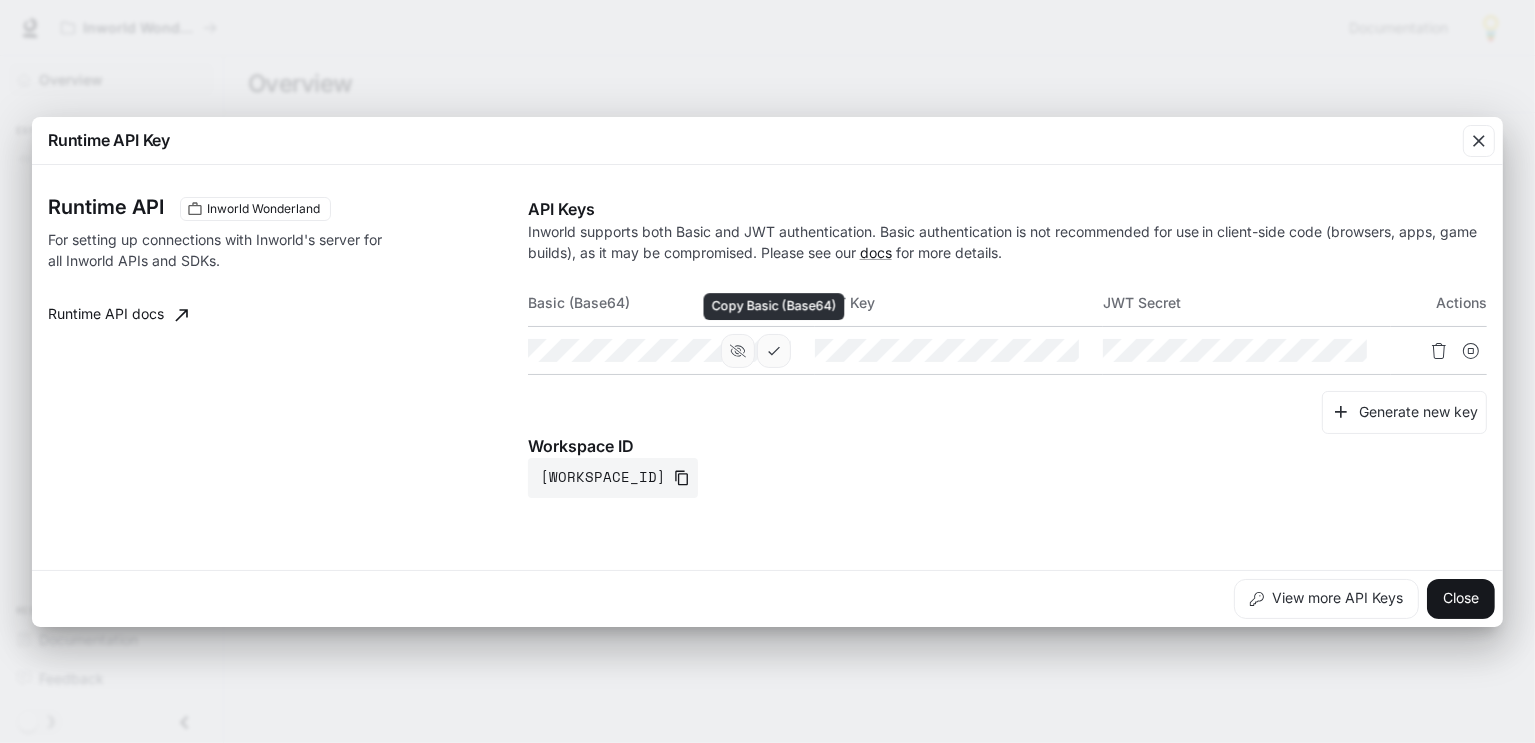 click 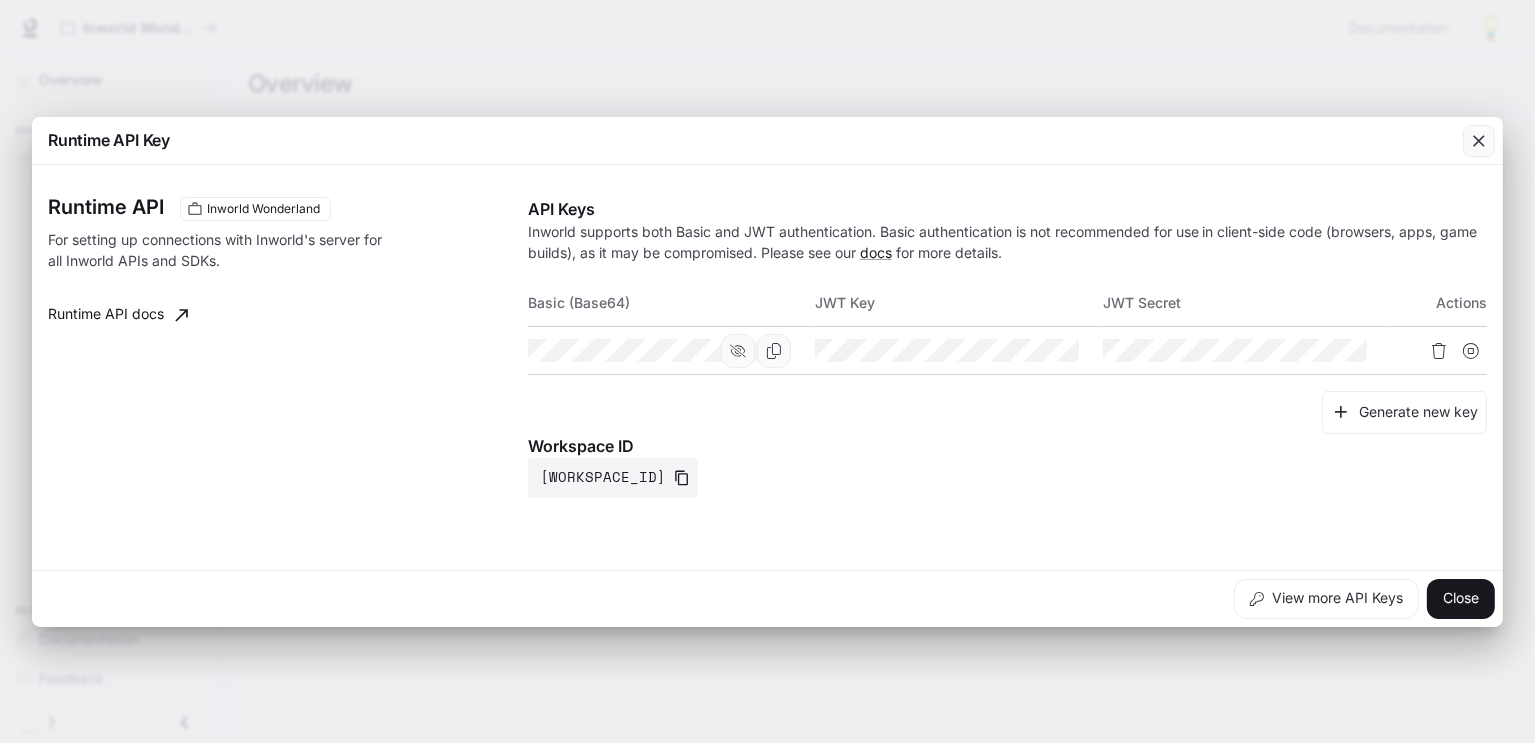 click at bounding box center (1479, 141) 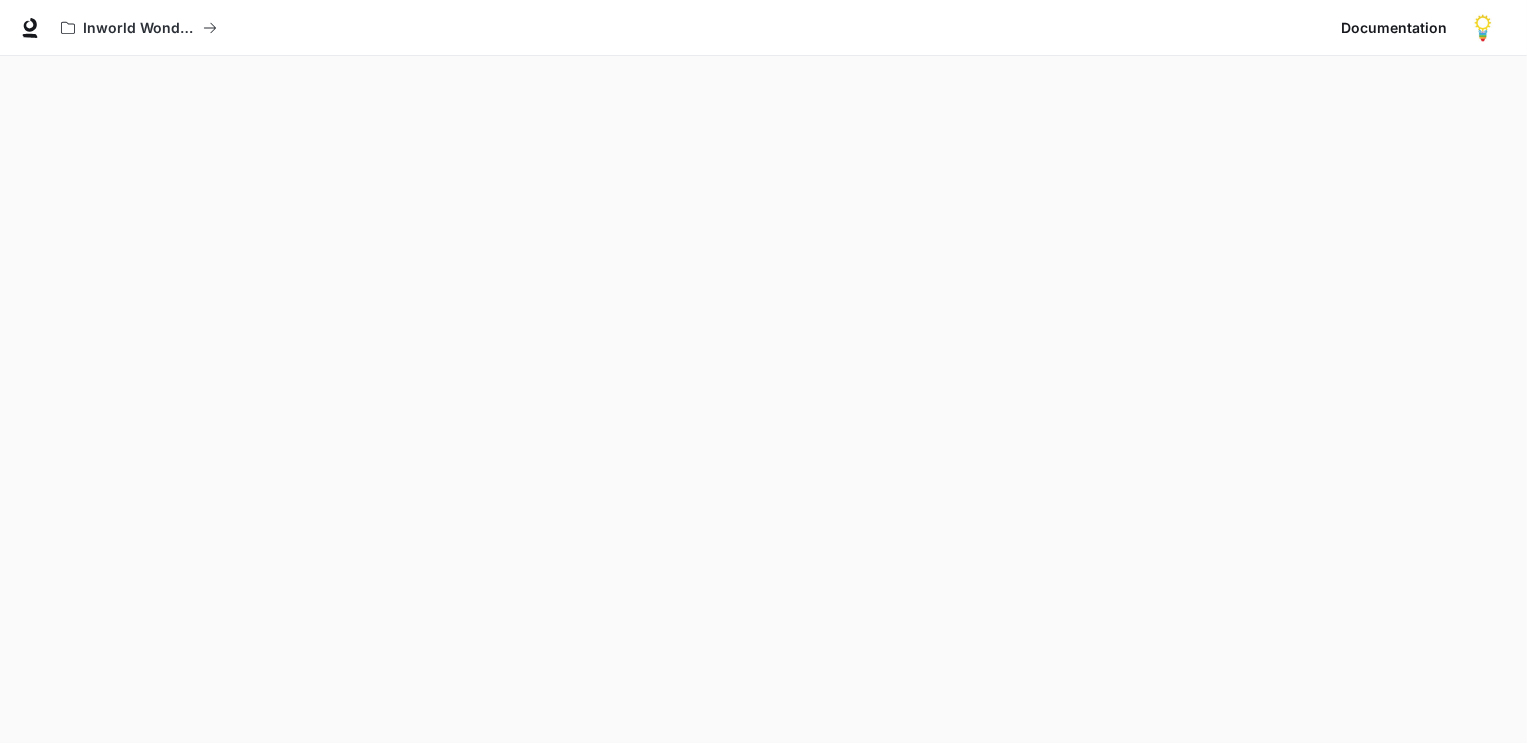 scroll, scrollTop: 0, scrollLeft: 0, axis: both 